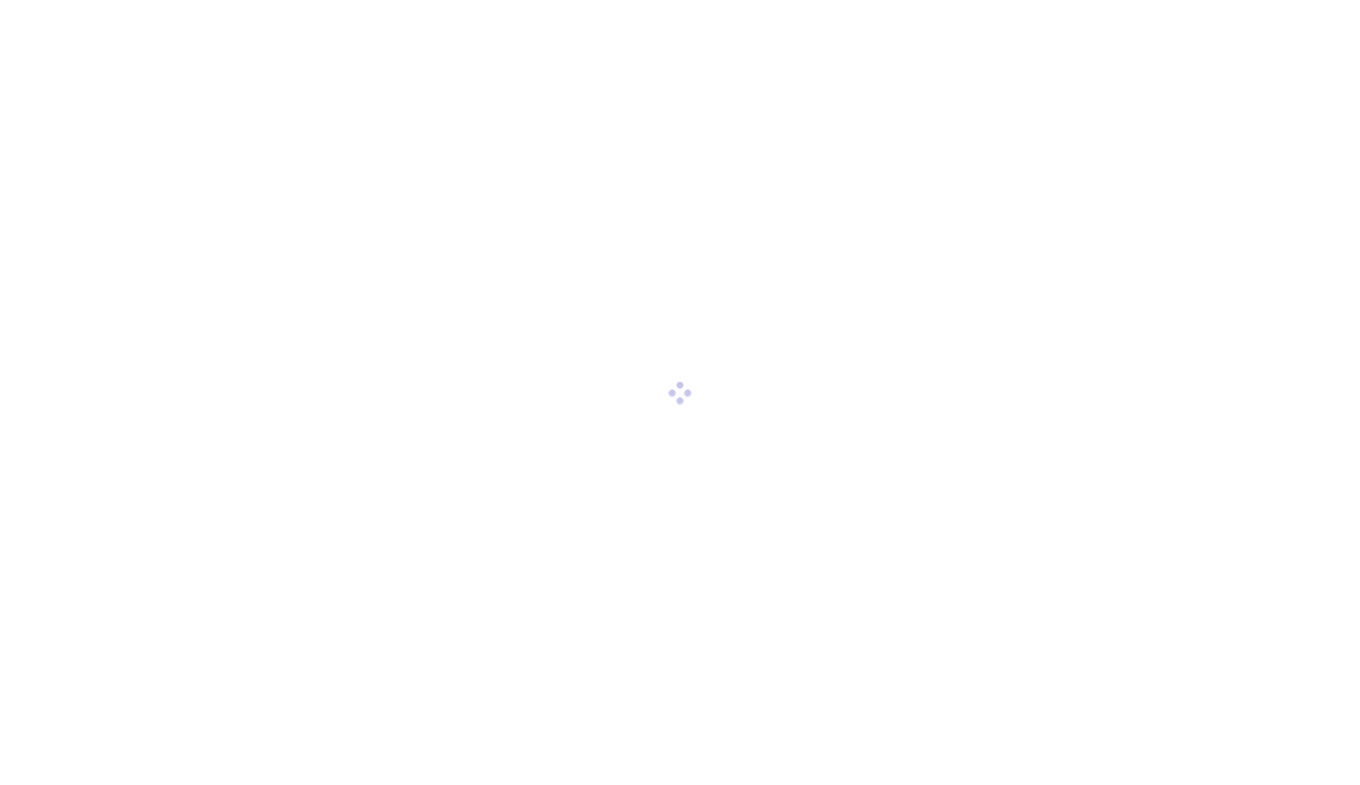 scroll, scrollTop: 0, scrollLeft: 0, axis: both 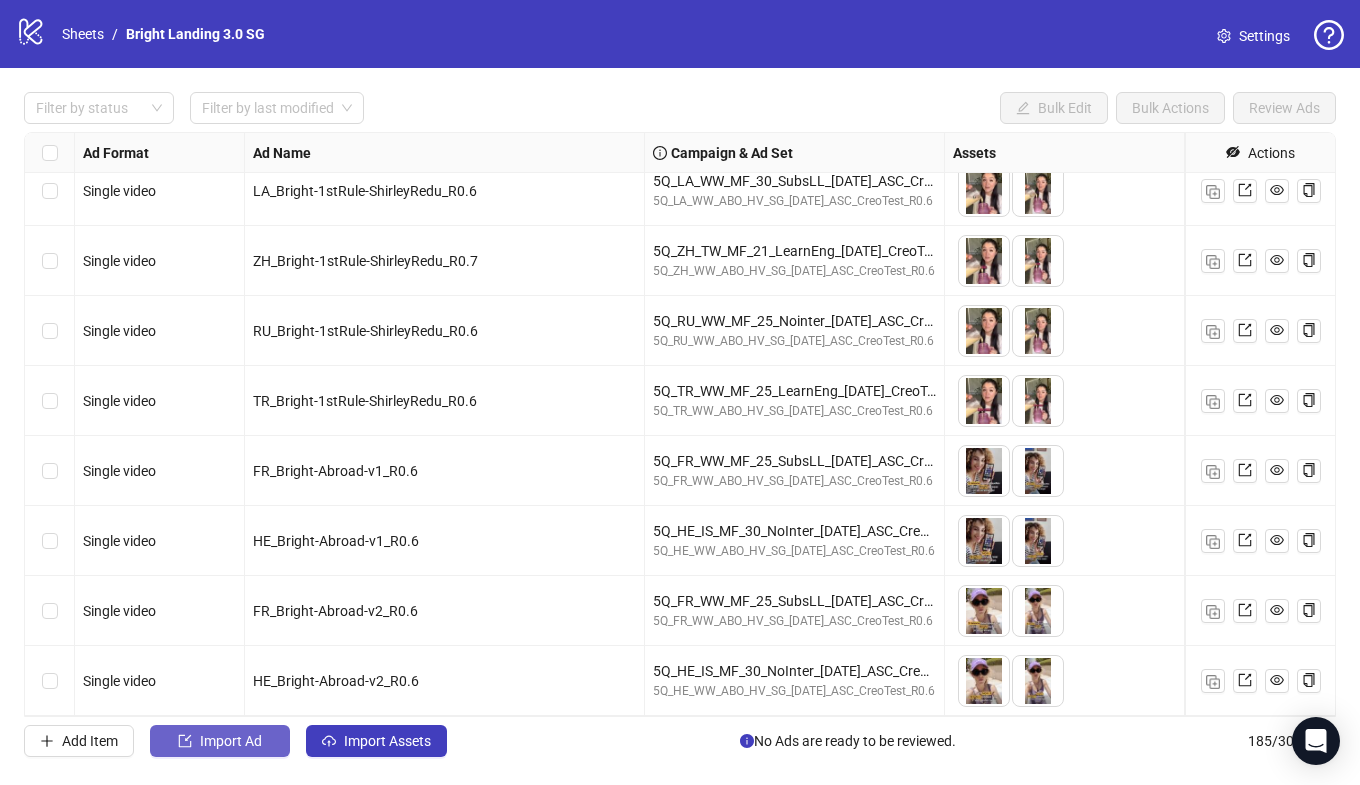 click on "Import Ad" at bounding box center [220, 741] 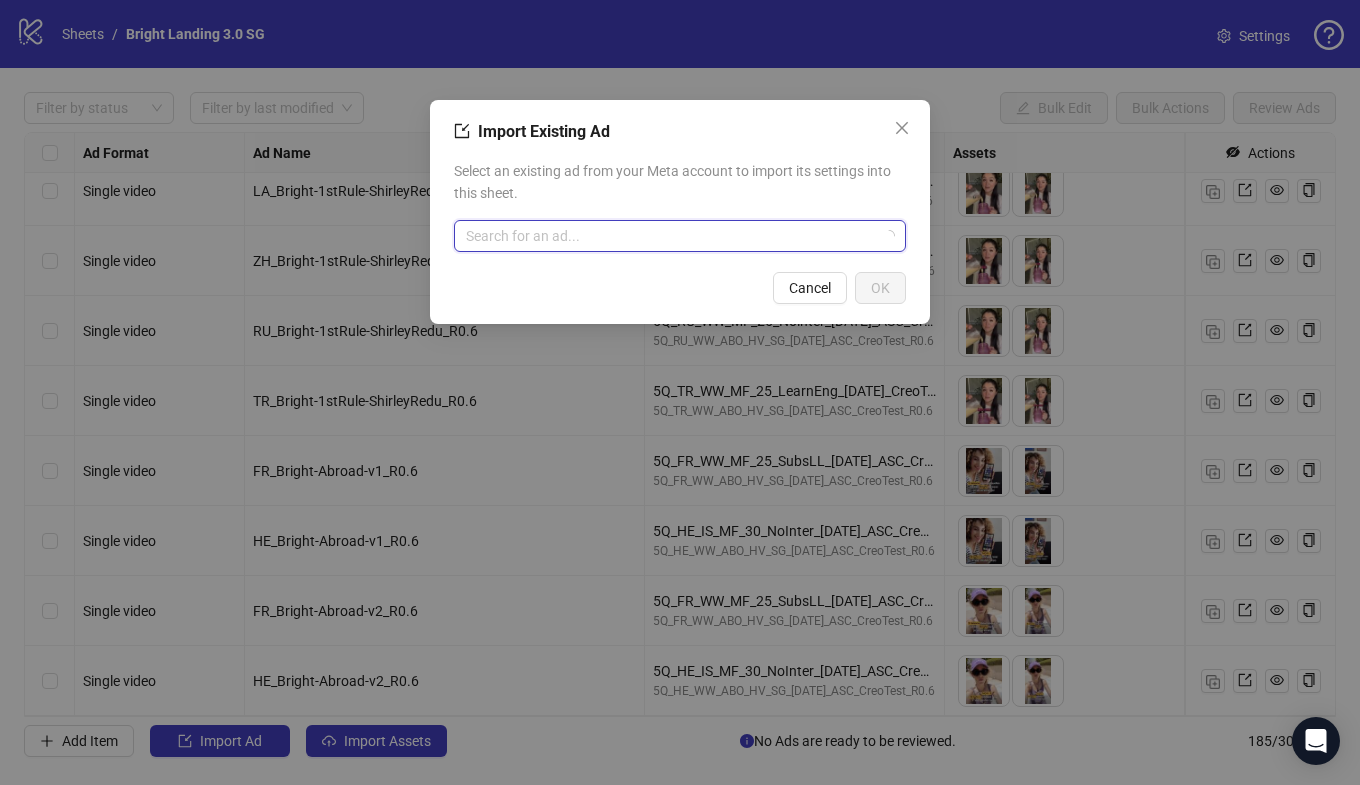 click at bounding box center [671, 236] 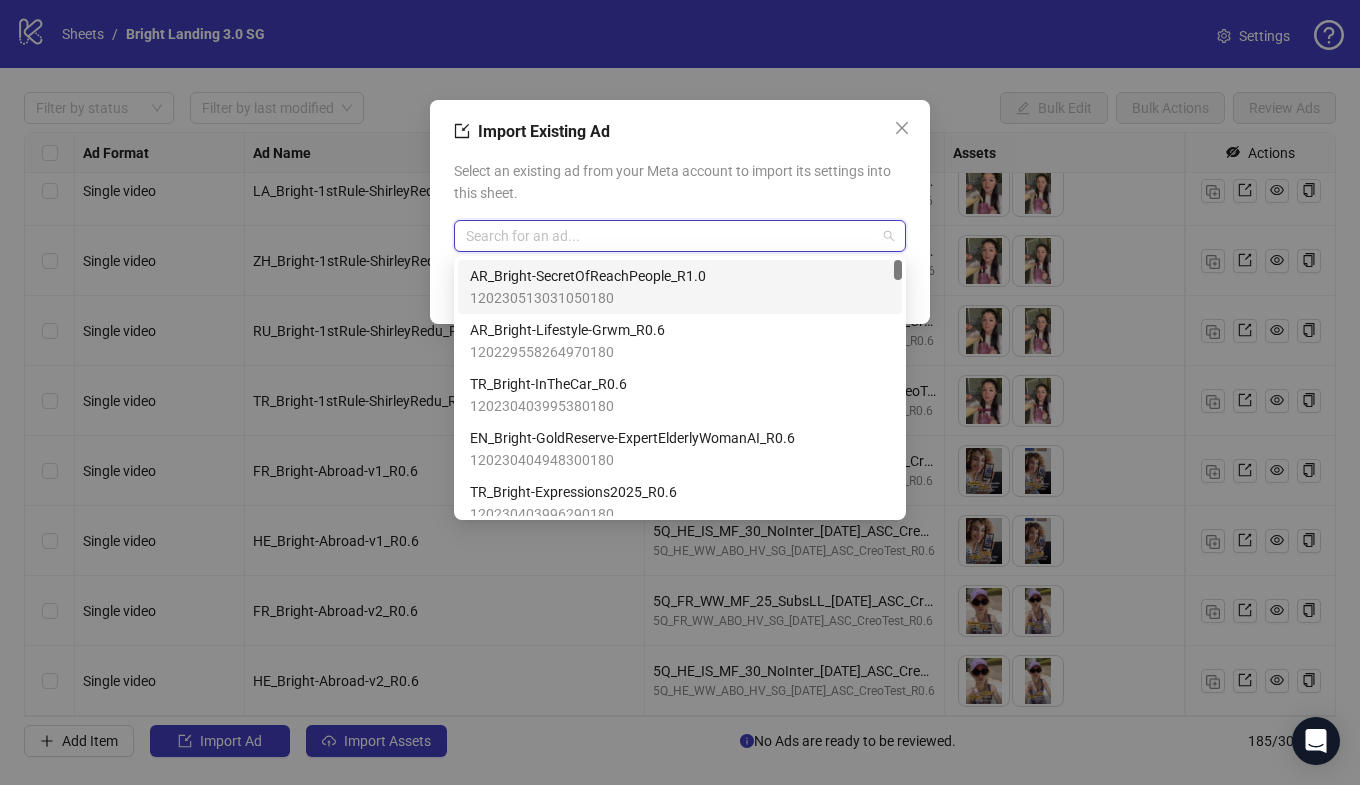 paste on "**********" 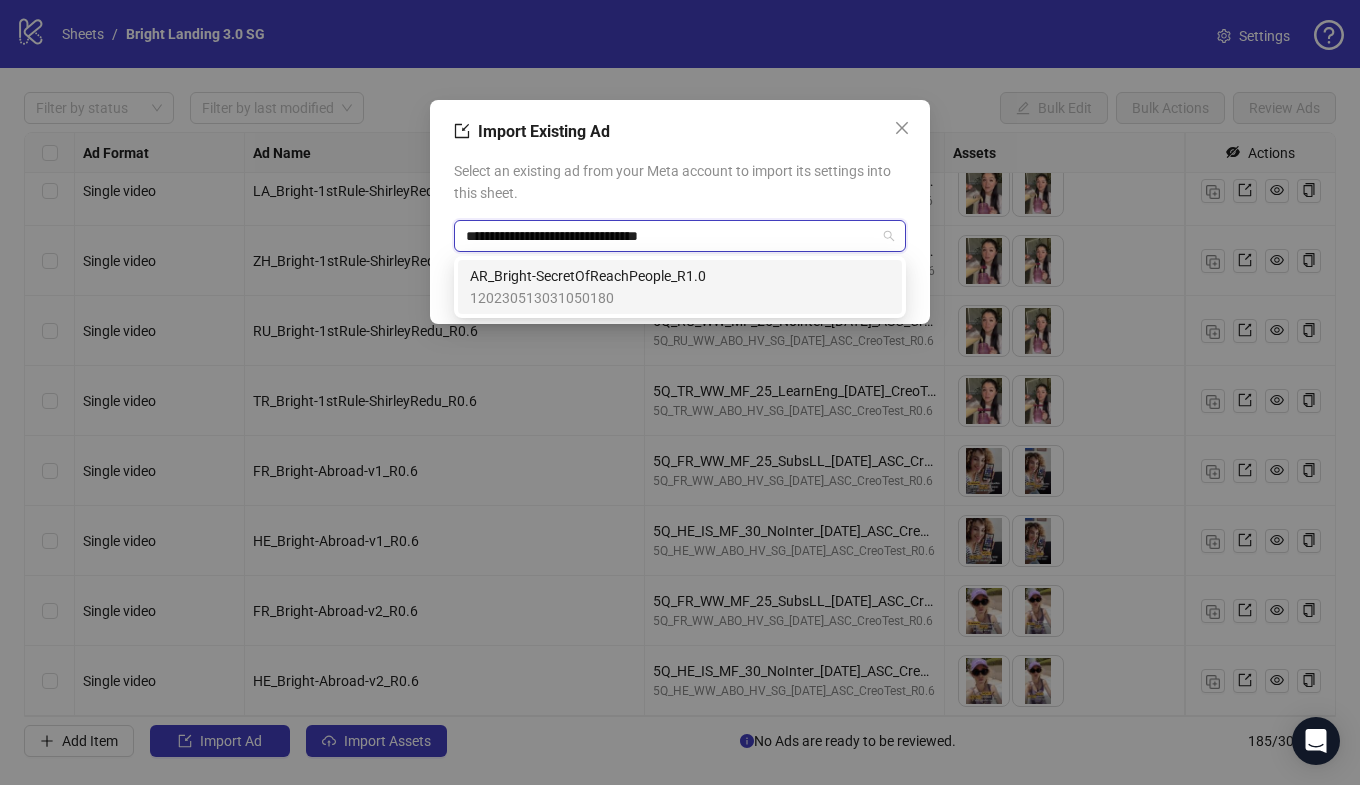click on "AR_Bright-SecretOfReachPeople_R1.0" at bounding box center [588, 276] 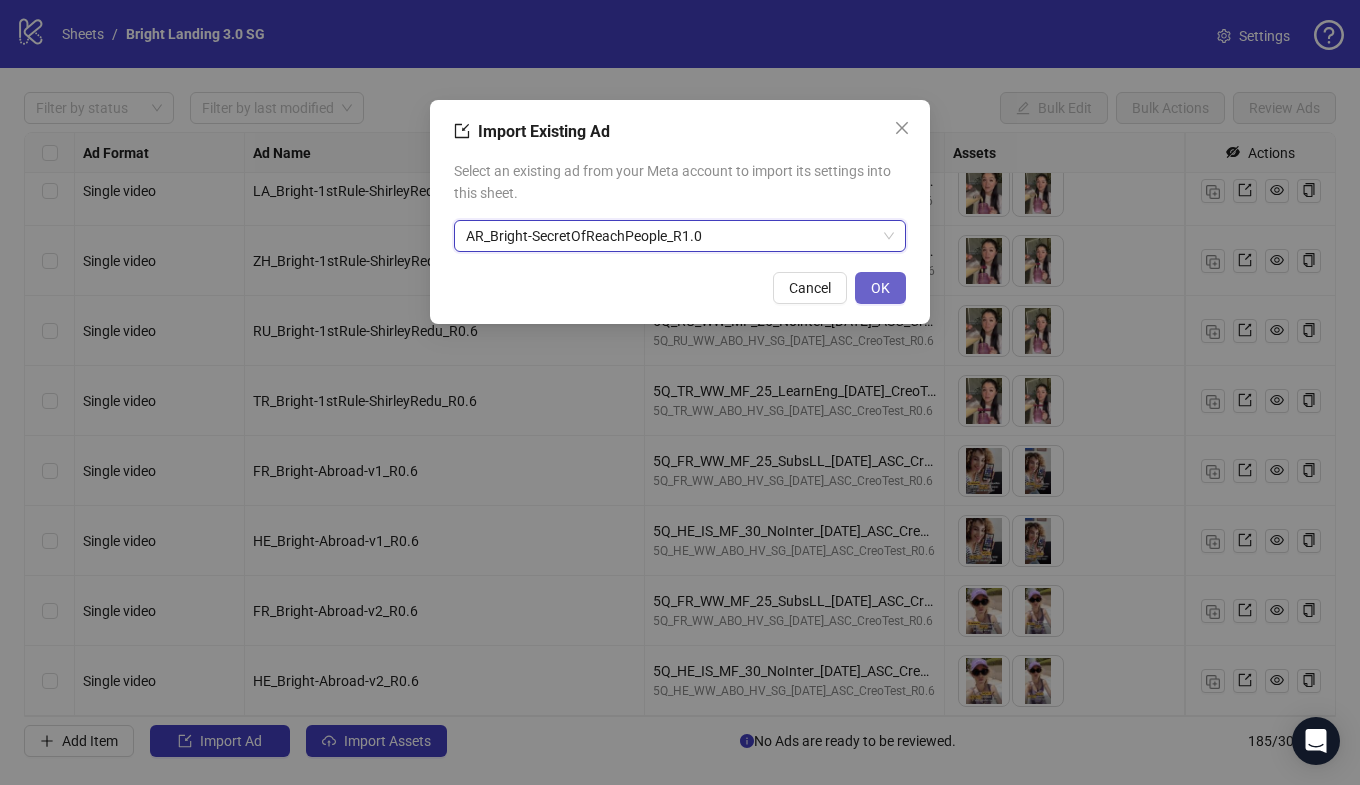 click on "OK" at bounding box center (880, 288) 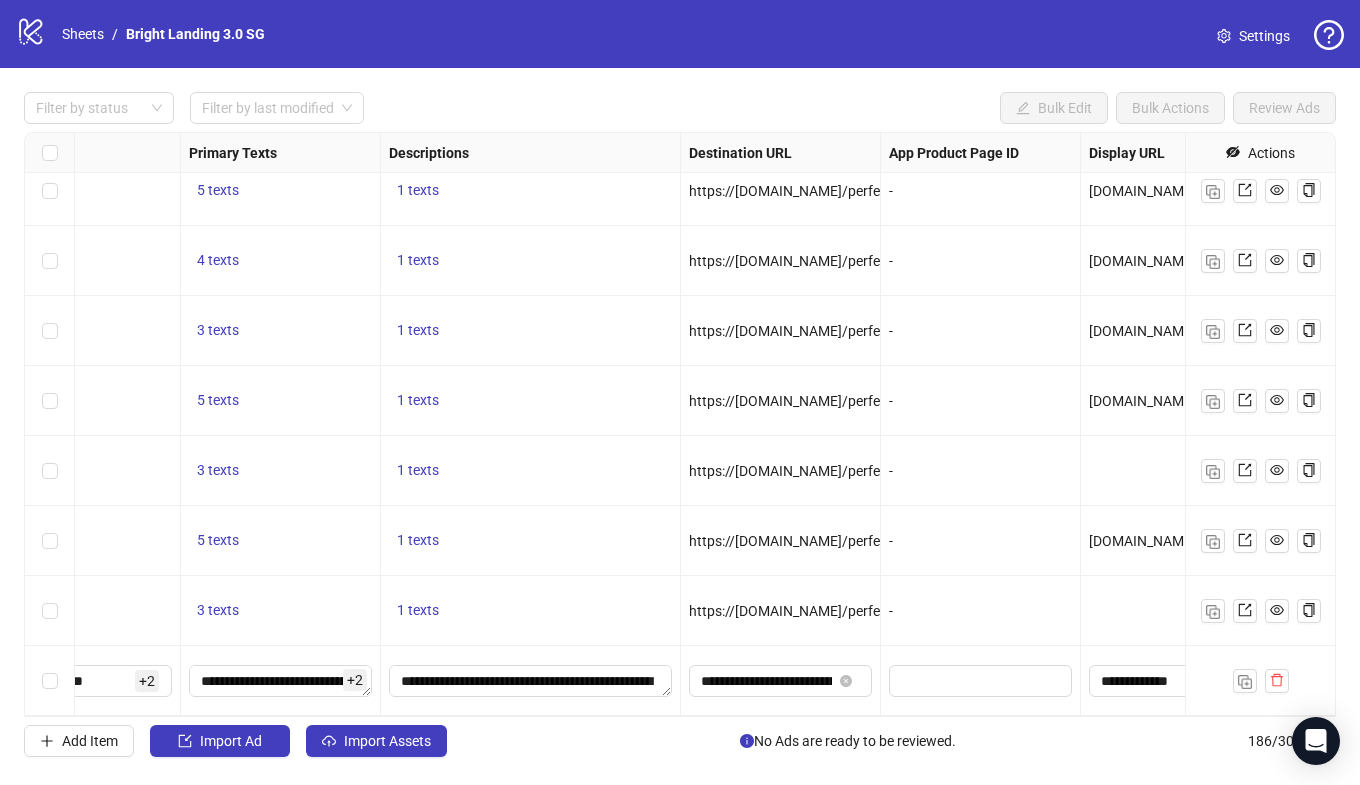 scroll, scrollTop: 12477, scrollLeft: 1477, axis: both 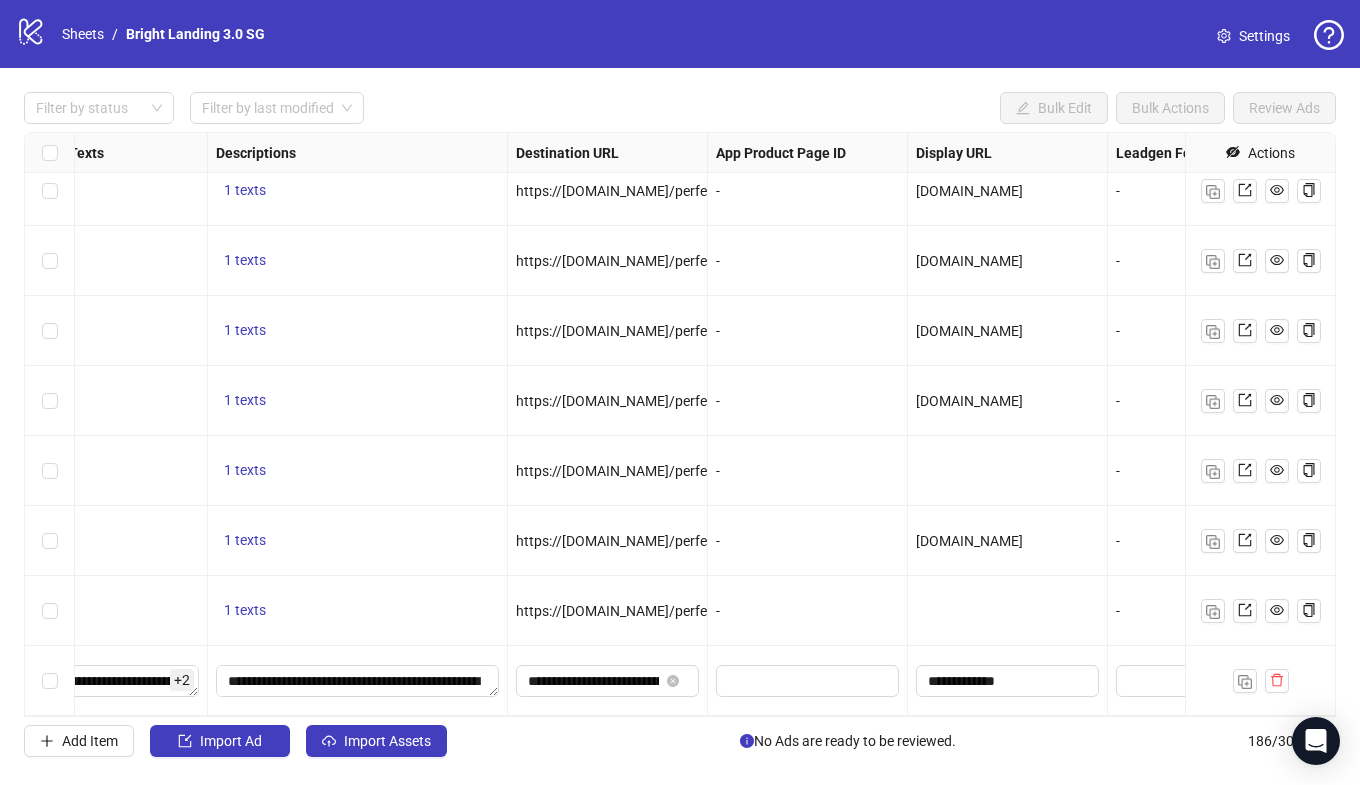 drag, startPoint x: 704, startPoint y: 156, endPoint x: 1078, endPoint y: 156, distance: 374 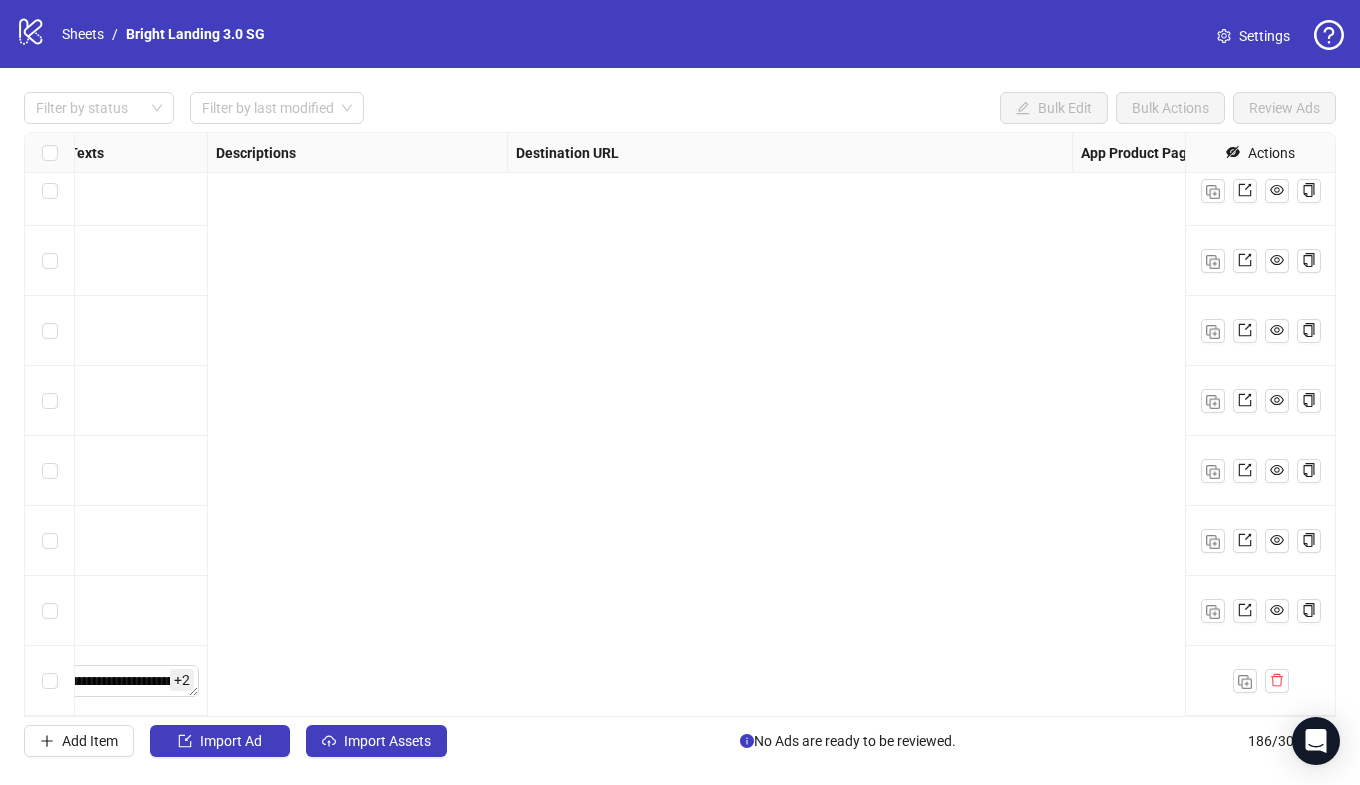 scroll, scrollTop: 12477, scrollLeft: 0, axis: vertical 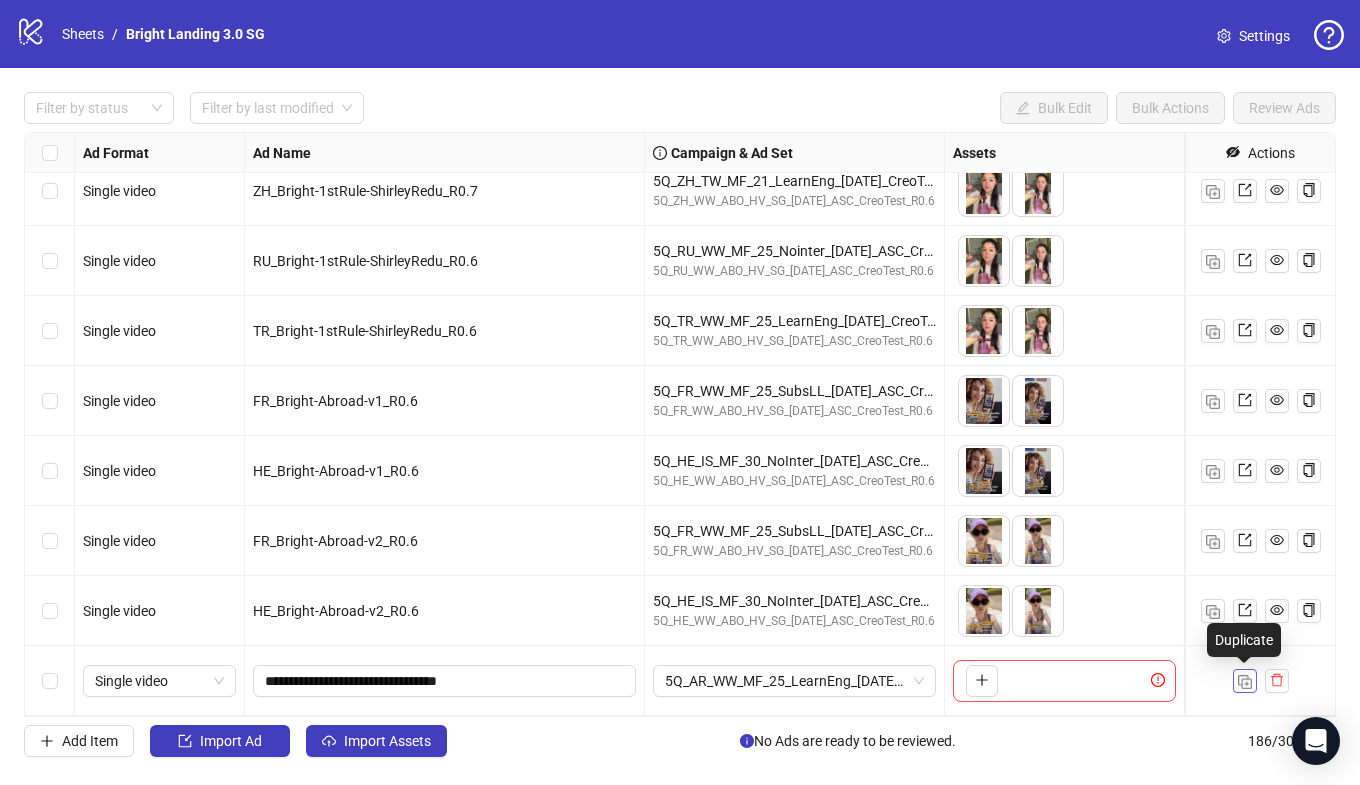 click at bounding box center [1245, 681] 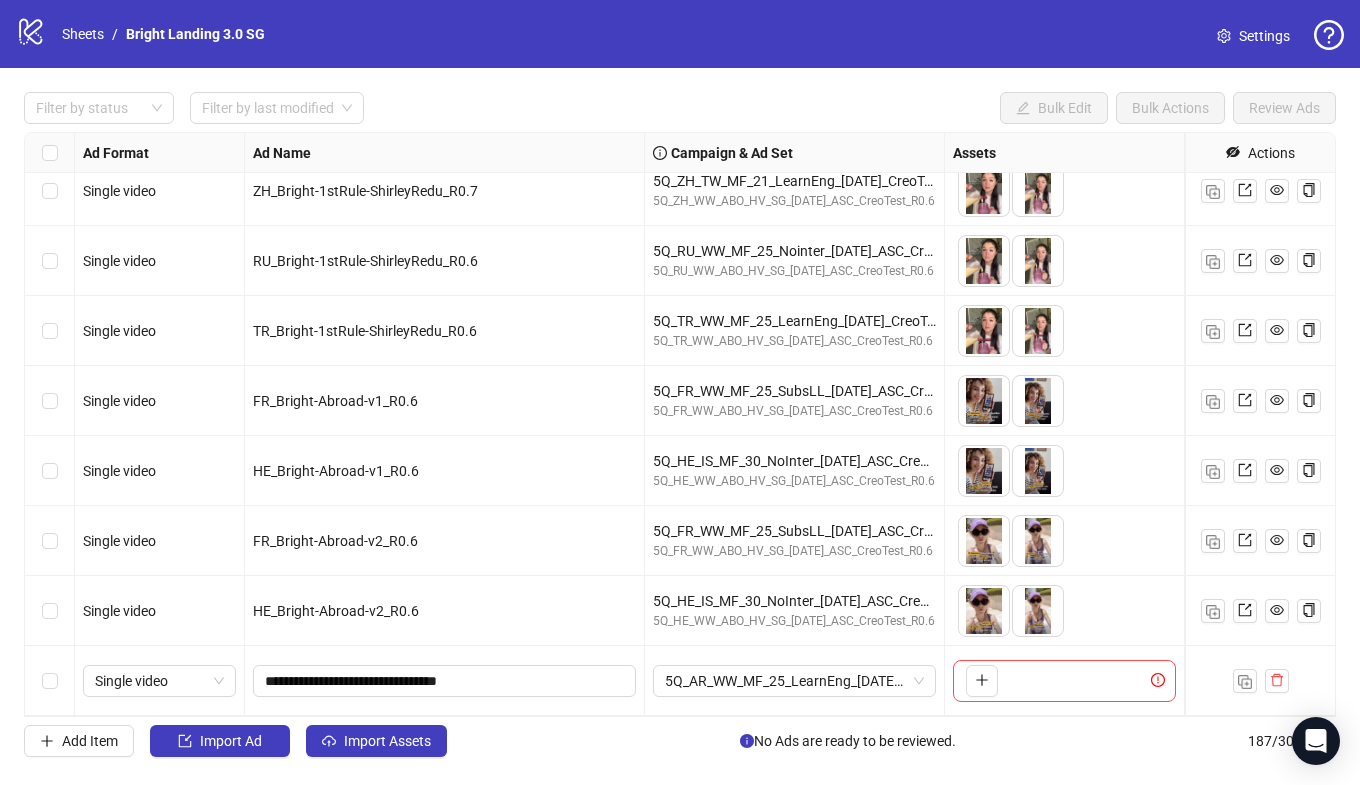 scroll, scrollTop: 12547, scrollLeft: 0, axis: vertical 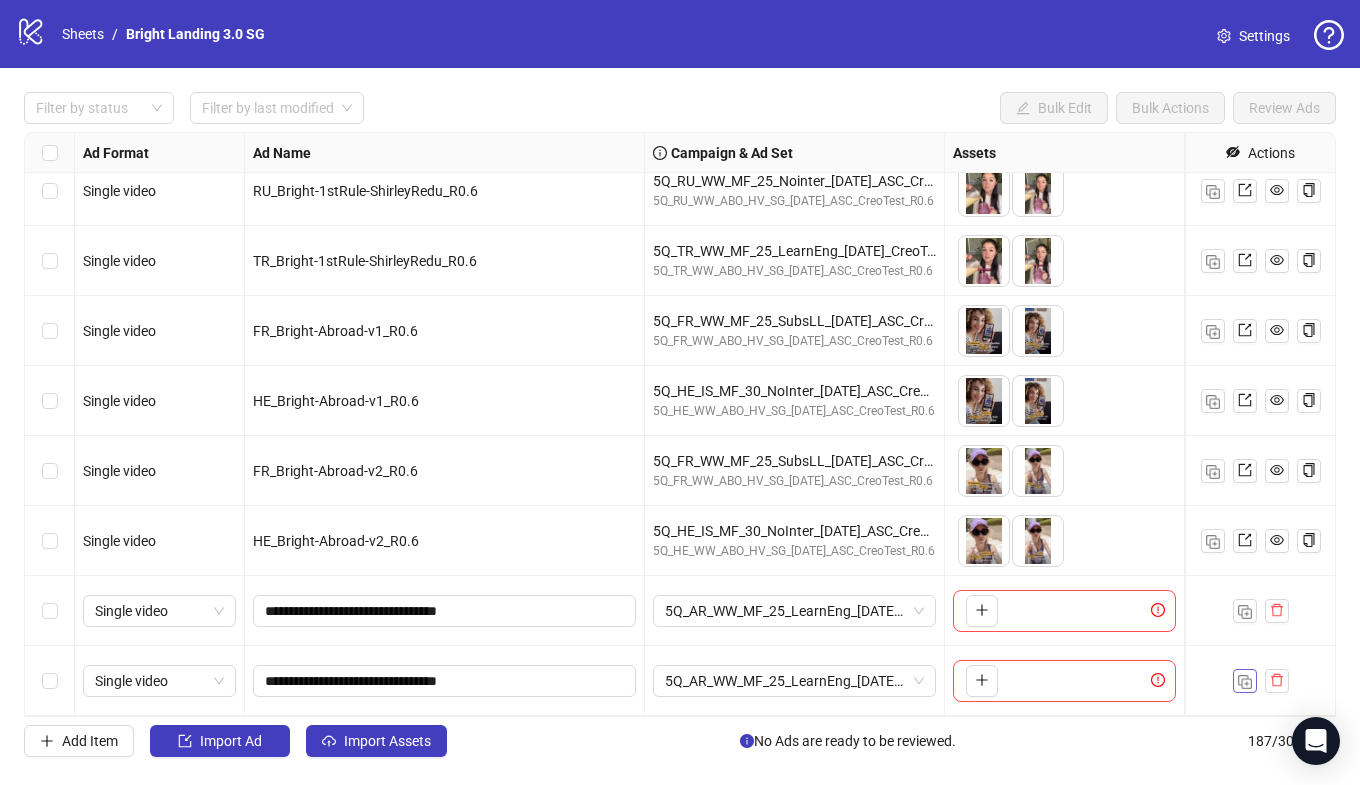 click at bounding box center (1245, 682) 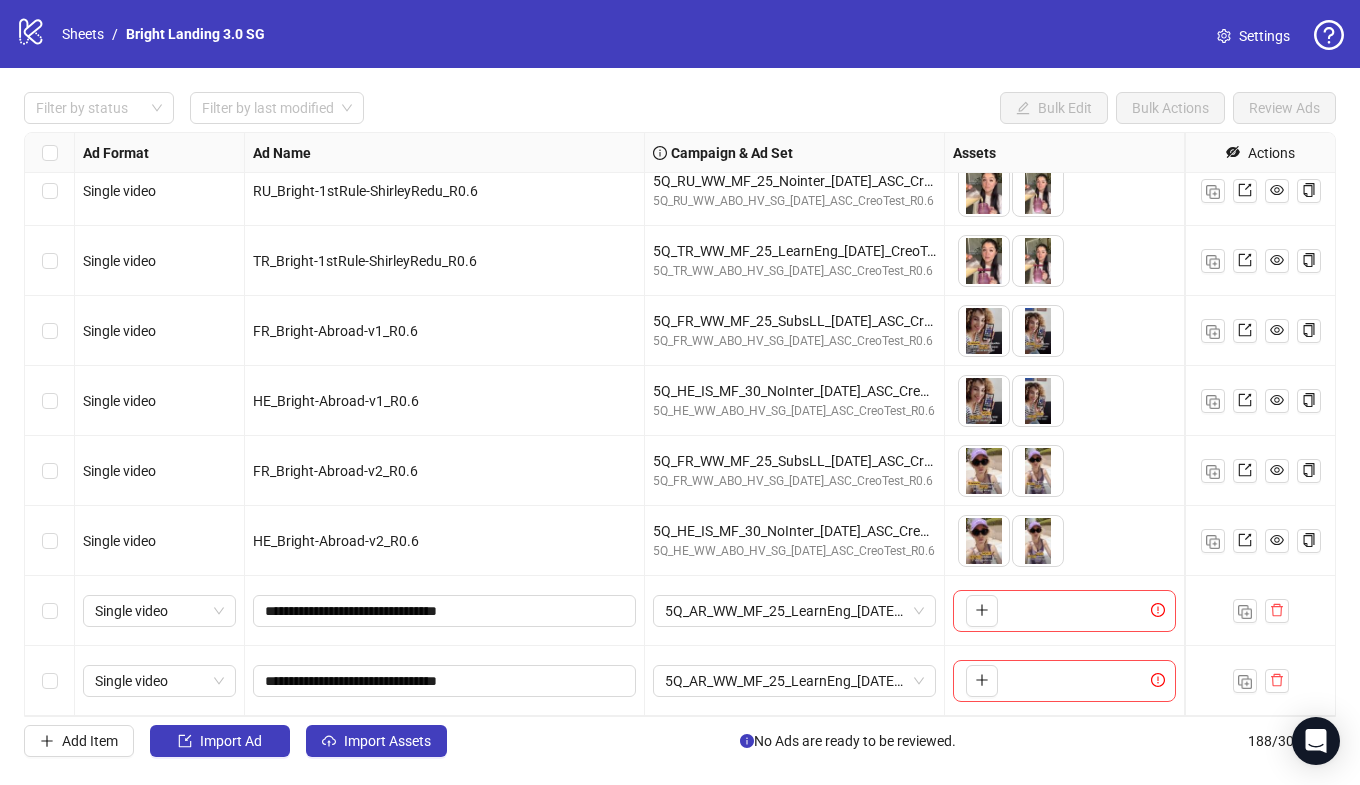 scroll, scrollTop: 12617, scrollLeft: 0, axis: vertical 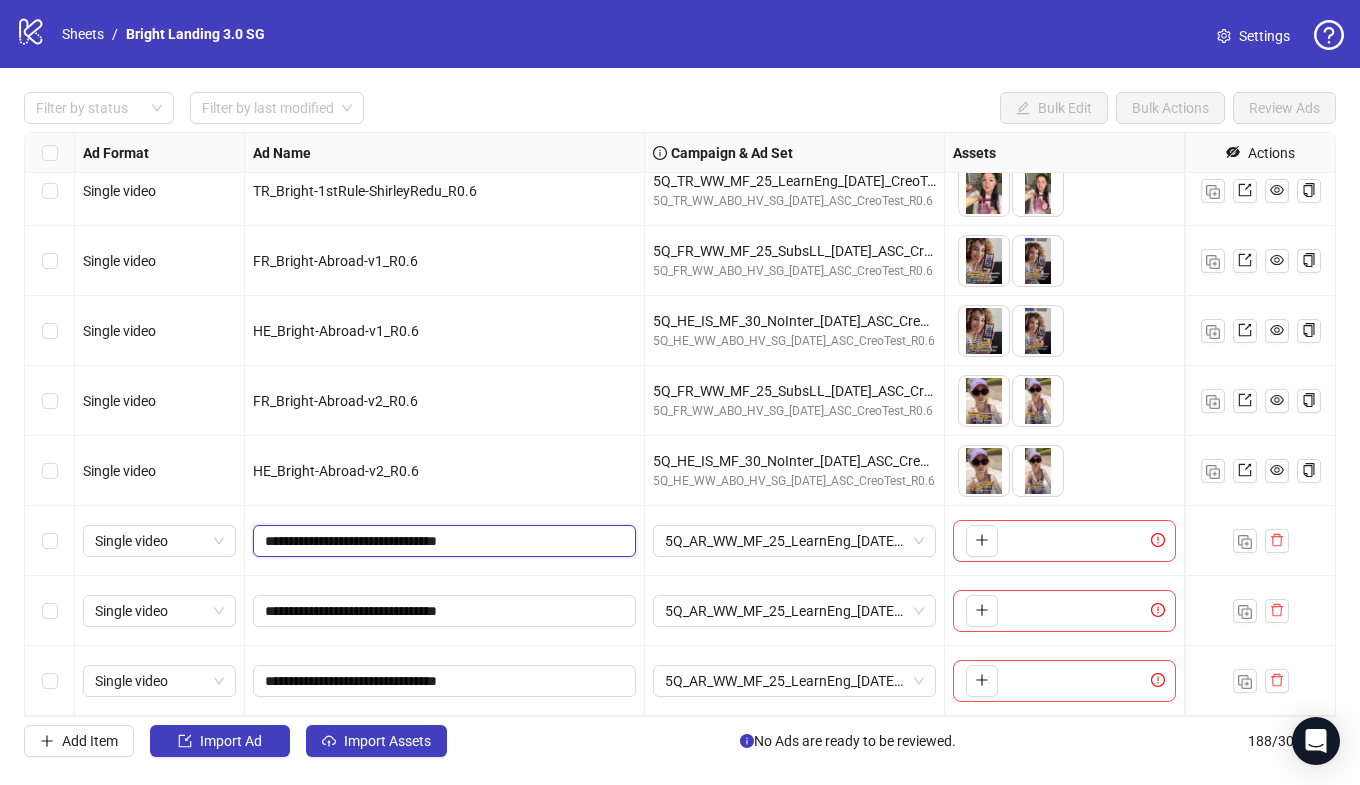 drag, startPoint x: 465, startPoint y: 543, endPoint x: 333, endPoint y: 540, distance: 132.03409 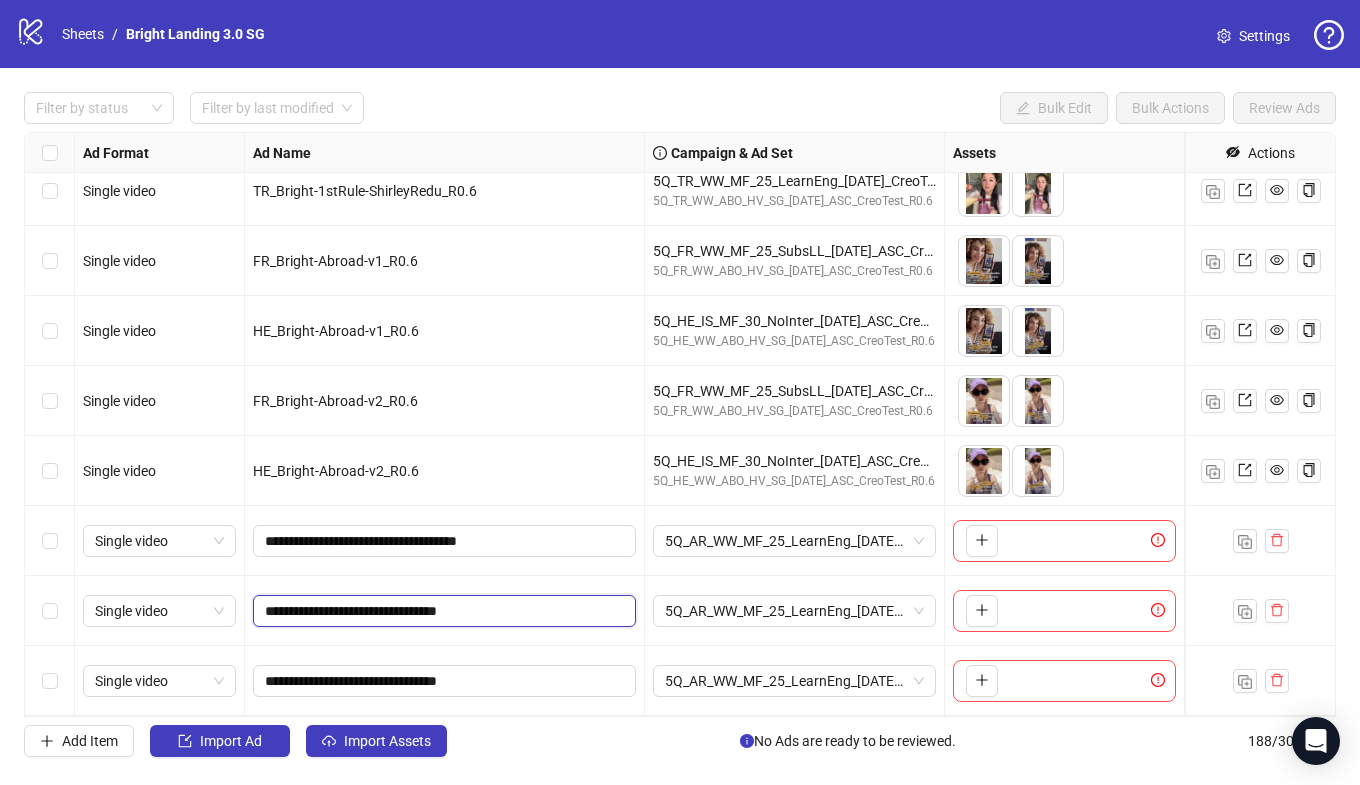 drag, startPoint x: 465, startPoint y: 611, endPoint x: 330, endPoint y: 612, distance: 135.00371 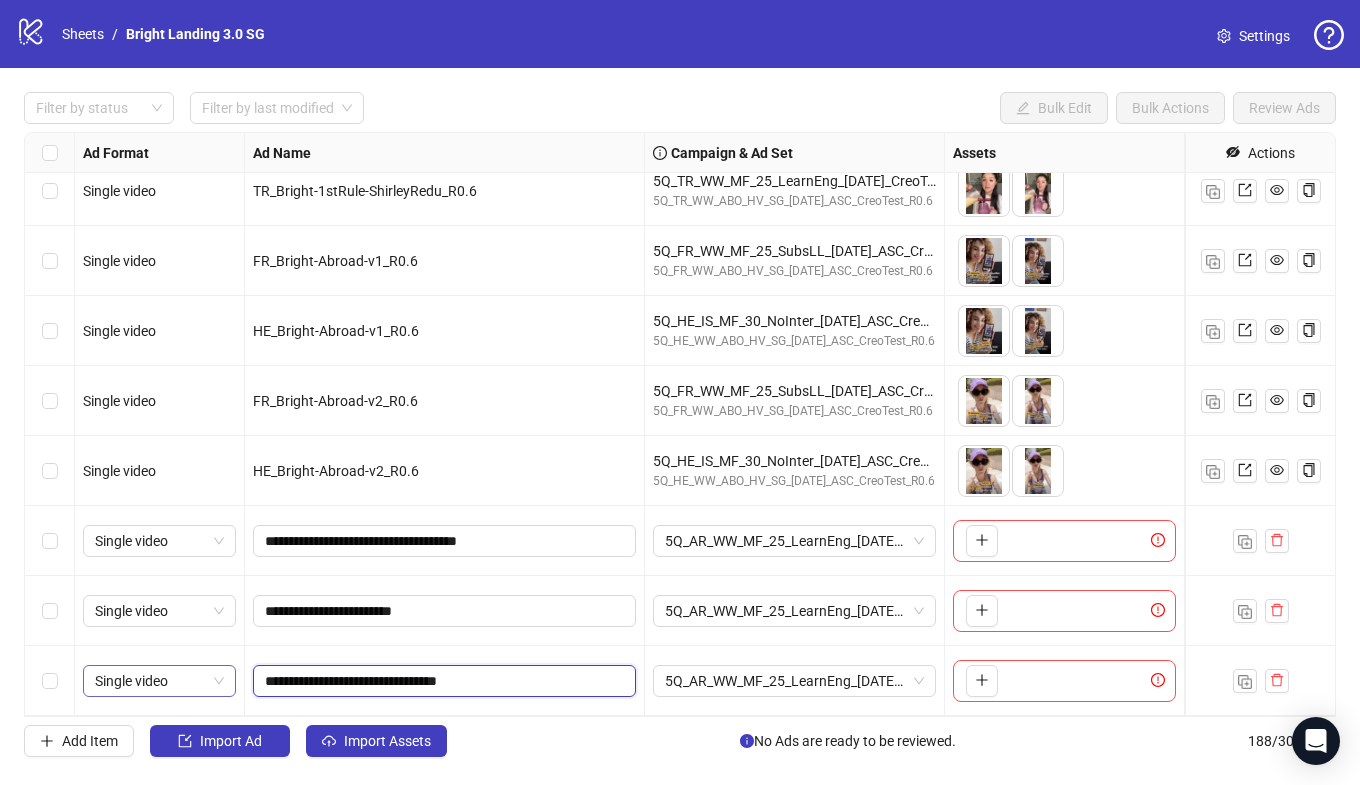 drag, startPoint x: 335, startPoint y: 681, endPoint x: 93, endPoint y: 681, distance: 242 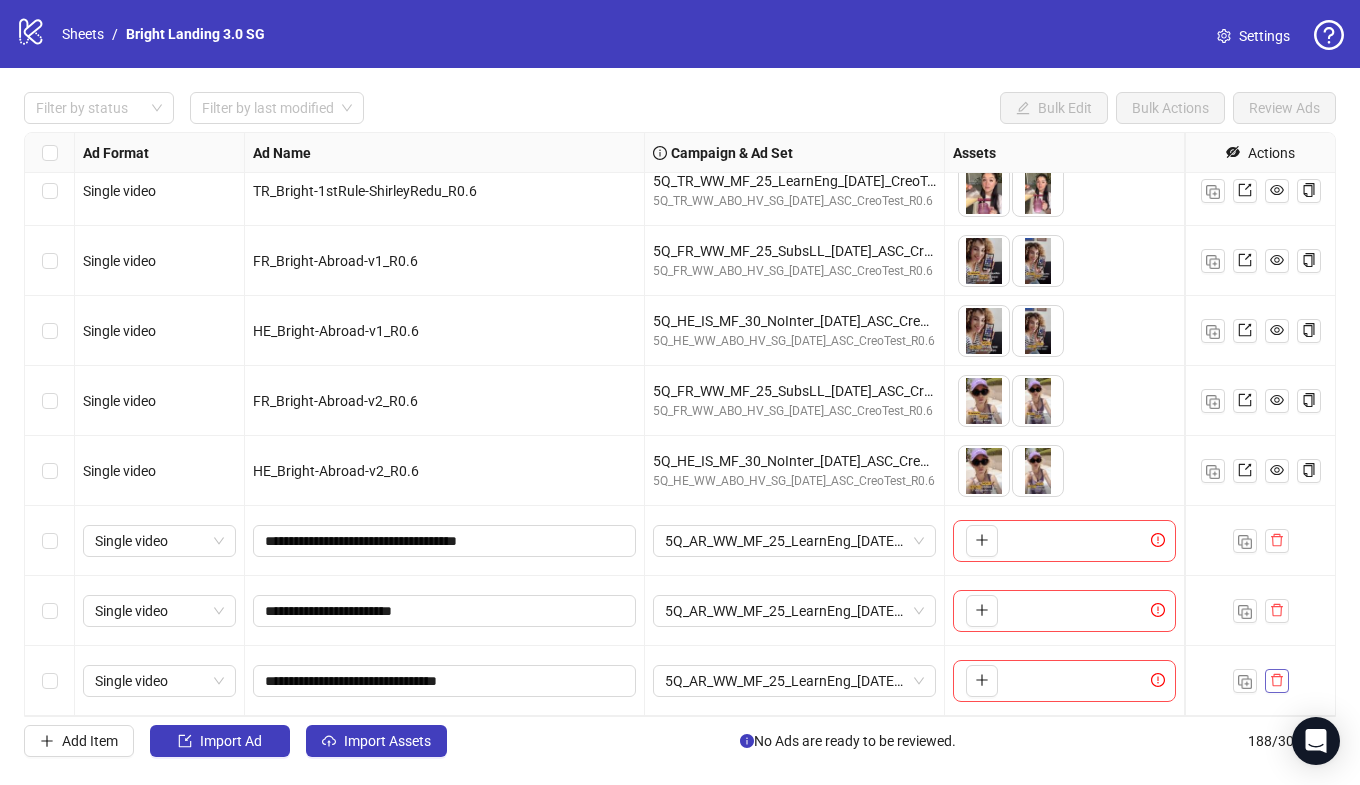 click 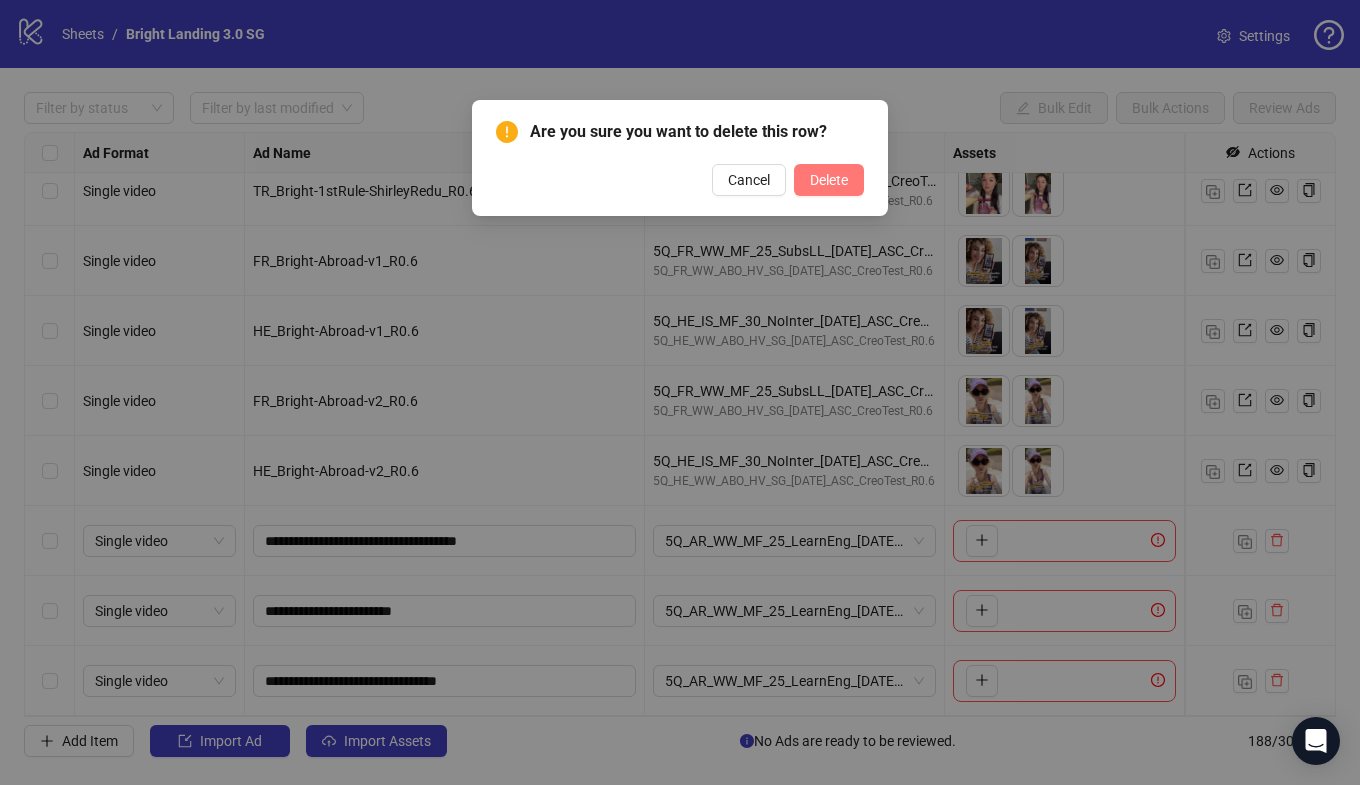 click on "Delete" at bounding box center (829, 180) 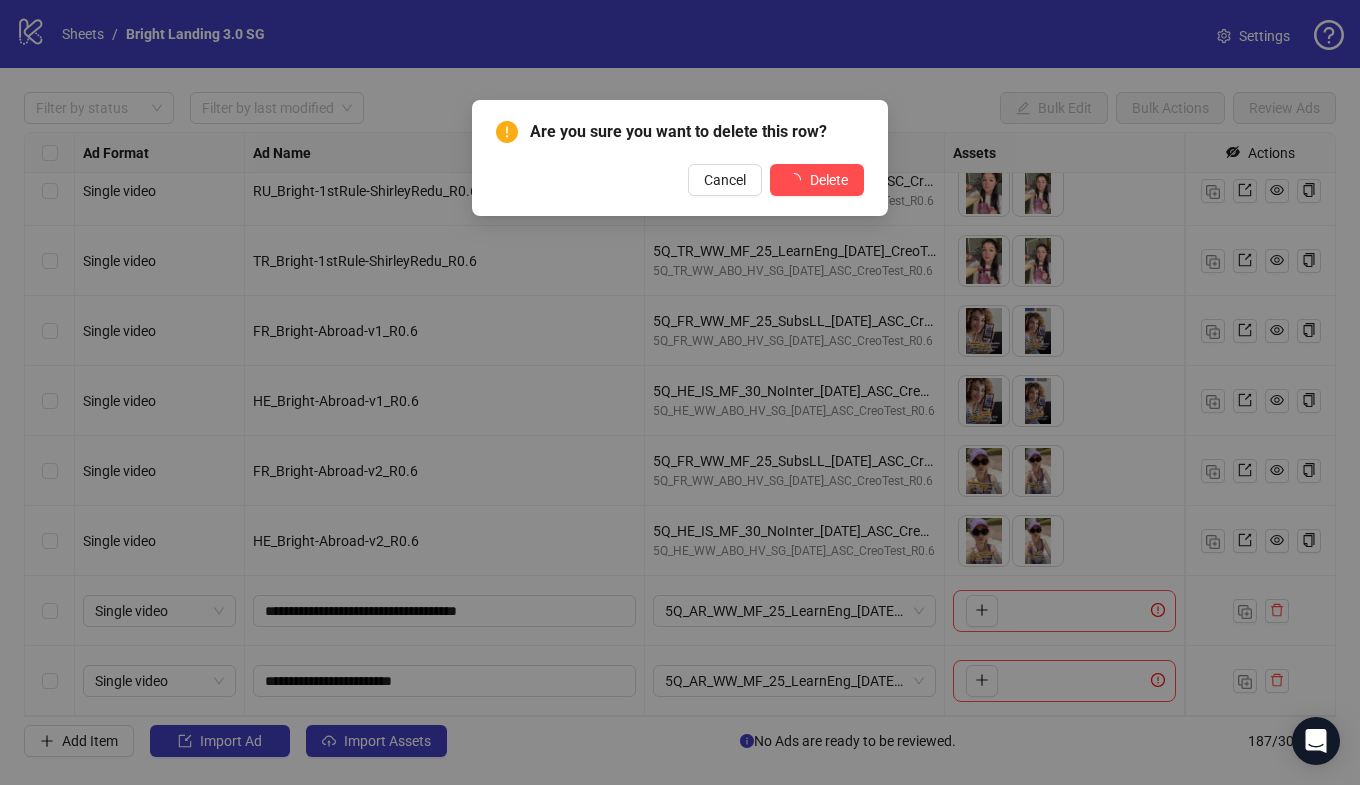 scroll, scrollTop: 12547, scrollLeft: 0, axis: vertical 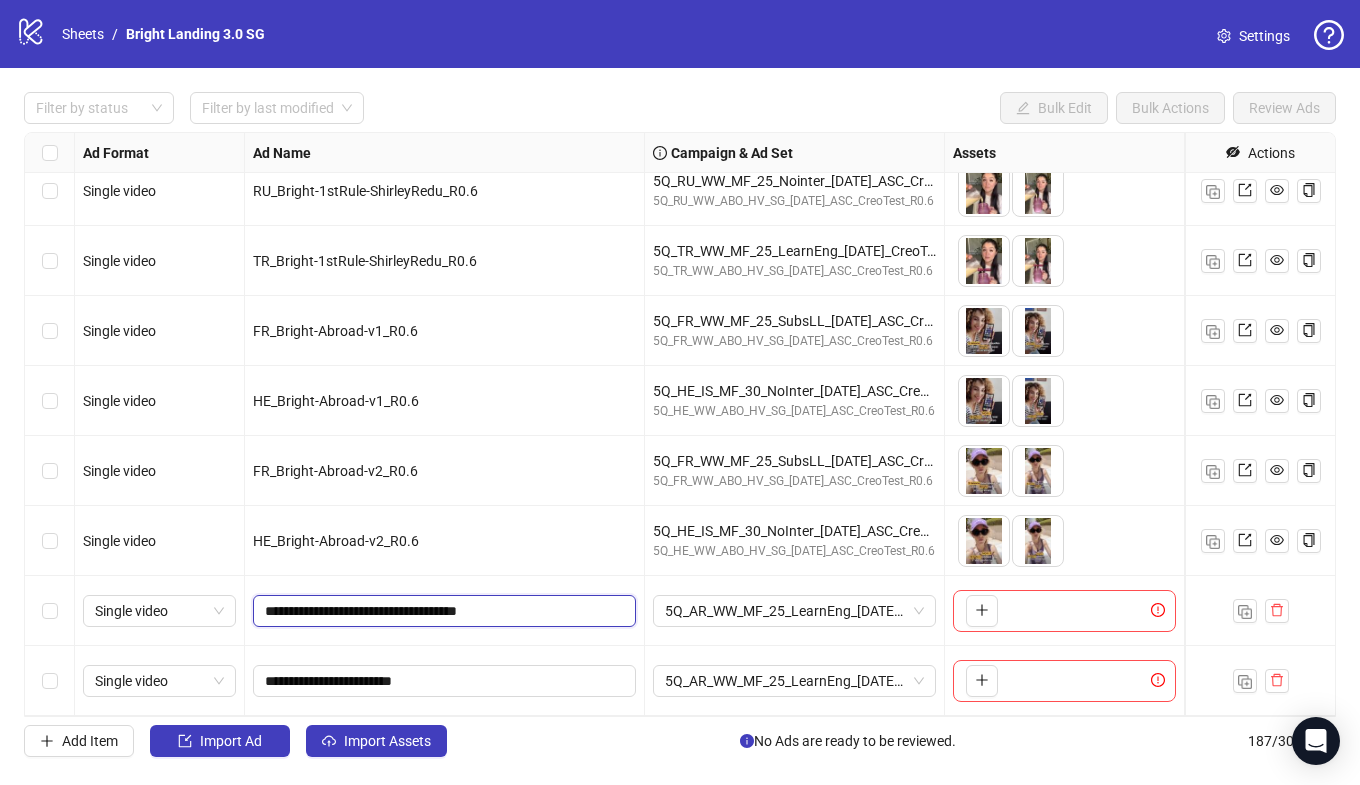 drag, startPoint x: 482, startPoint y: 603, endPoint x: 474, endPoint y: 520, distance: 83.38465 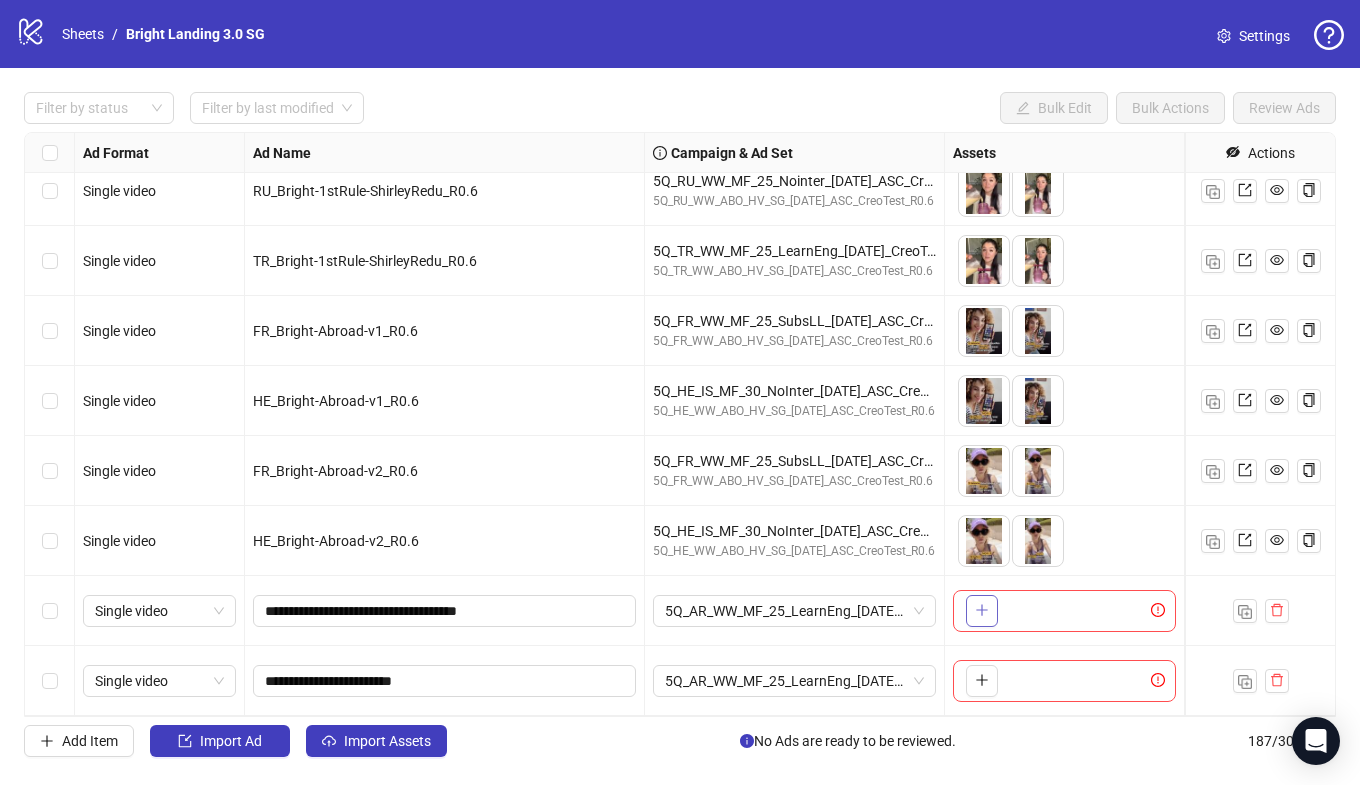 click 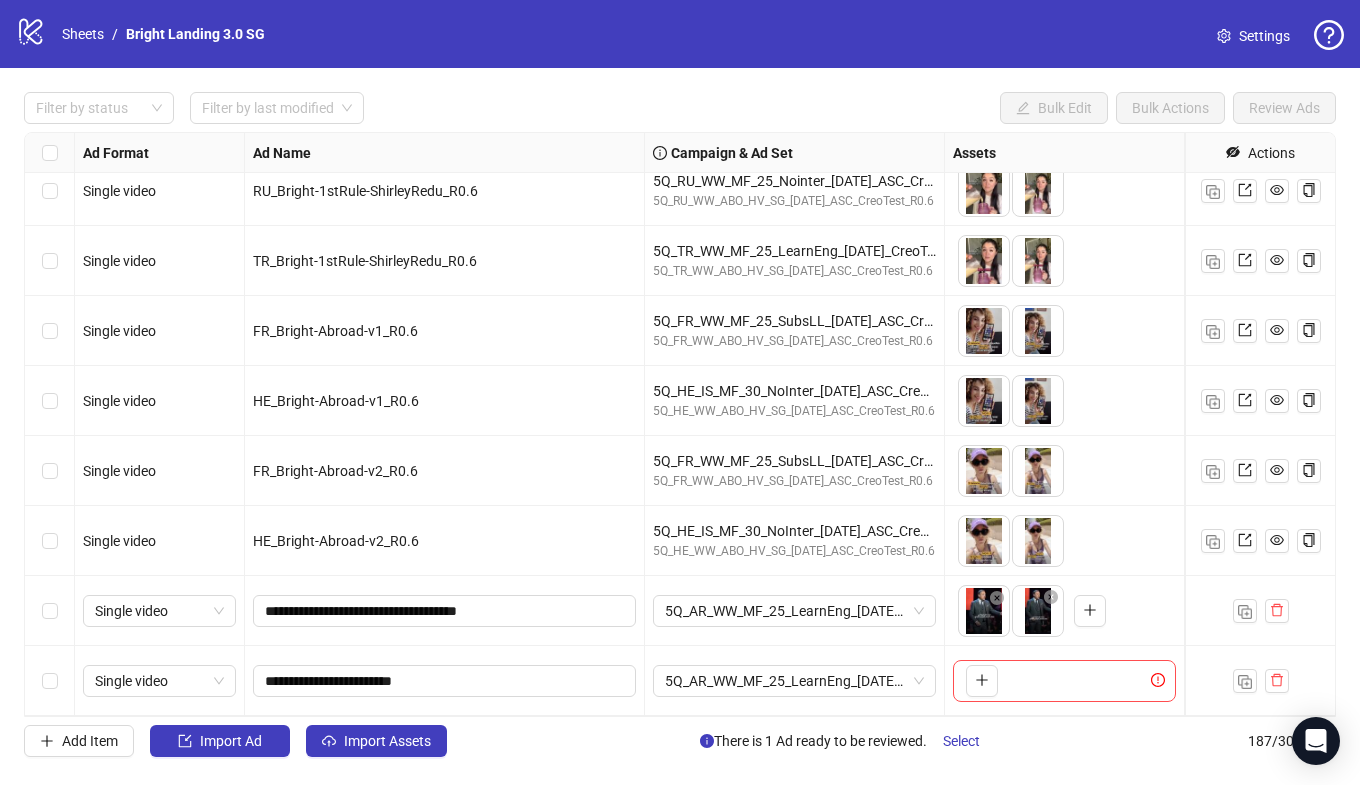 click on "logo/logo-mobile Sheets / Bright Landing 3.0 SG Settings   Filter by status Filter by last modified Bulk Edit Bulk Actions Review Ads Ad Format Ad Name Campaign & Ad Set Assets Headlines Primary Texts Descriptions Destination URL App Product Page ID Display URL Leadgen Form Product Set ID URL Params Call to Action Actions Single video LA_Bright-1stRule-ShirleyRedu_R0.6 5Q_LA_WW_MF_30_SubsLL_[DATE]_ASC_CreoTest_R0.6 5Q_LA_WW_ABO_HV_SG_[DATE]_ASC_CreoTest_R0.6
To pick up a draggable item, press the space bar.
While dragging, use the arrow keys to move the item.
Press space again to drop the item in its new position, or press escape to cancel.
3 texts 2 texts Single video ZH_Bright-1stRule-ShirleyRedu_R0.7 5Q_ZH_TW_MF_21_LearnEng_[DATE]_CreoTest_R0.7 5Q_ZH_WW_ABO_HV_SG_[DATE]_ASC_CreoTest_R0.6 5 texts 5 texts Single video RU_Bright-1stRule-ShirleyRedu_R0.6 5Q_RU_WW_MF_25_Nointer_[DATE]_ASC_CreoTest_R0.6 5Q_RU_WW_ABO_HV_SG_[DATE]_ASC_CreoTest_R0.6 1 texts 4 texts Single video 3 texts" at bounding box center (680, 392) 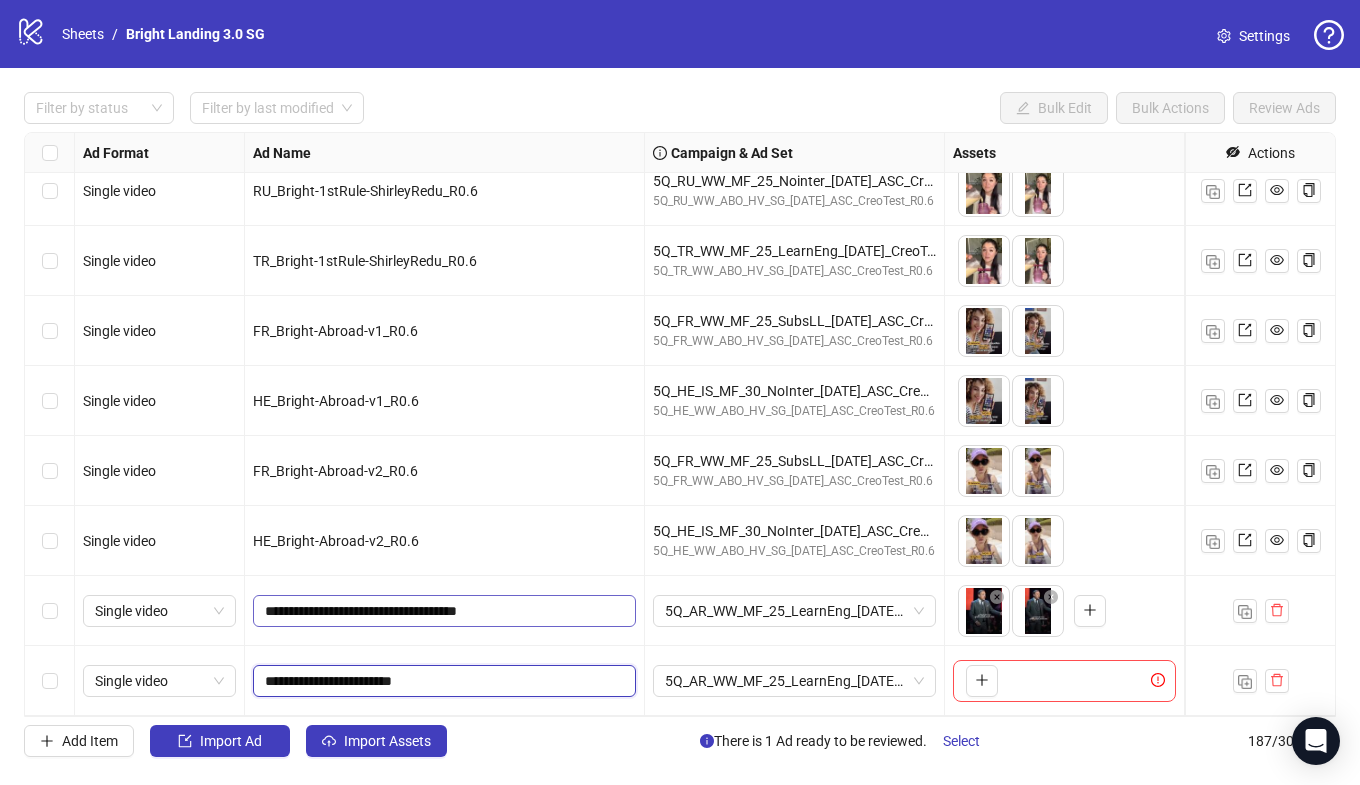 drag, startPoint x: 403, startPoint y: 681, endPoint x: 388, endPoint y: 604, distance: 78.44743 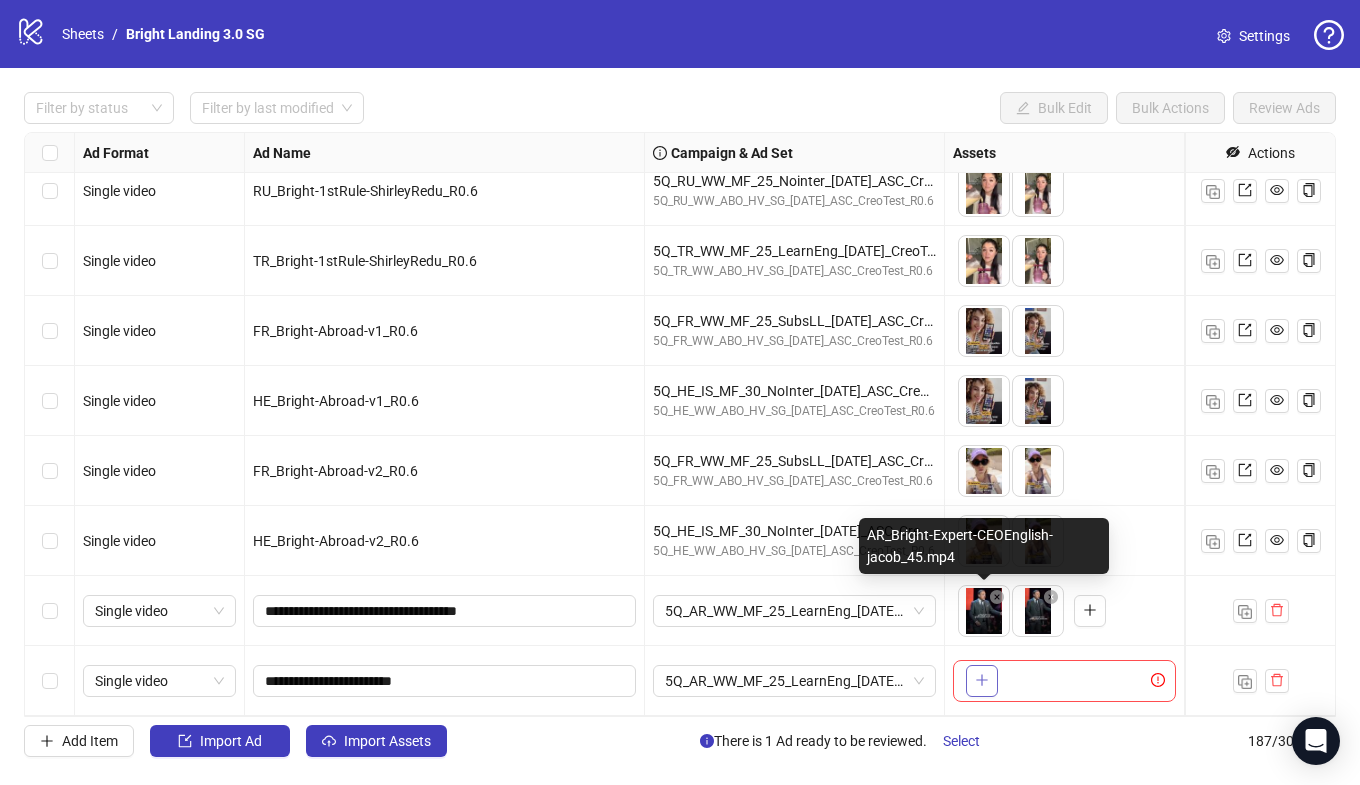 click 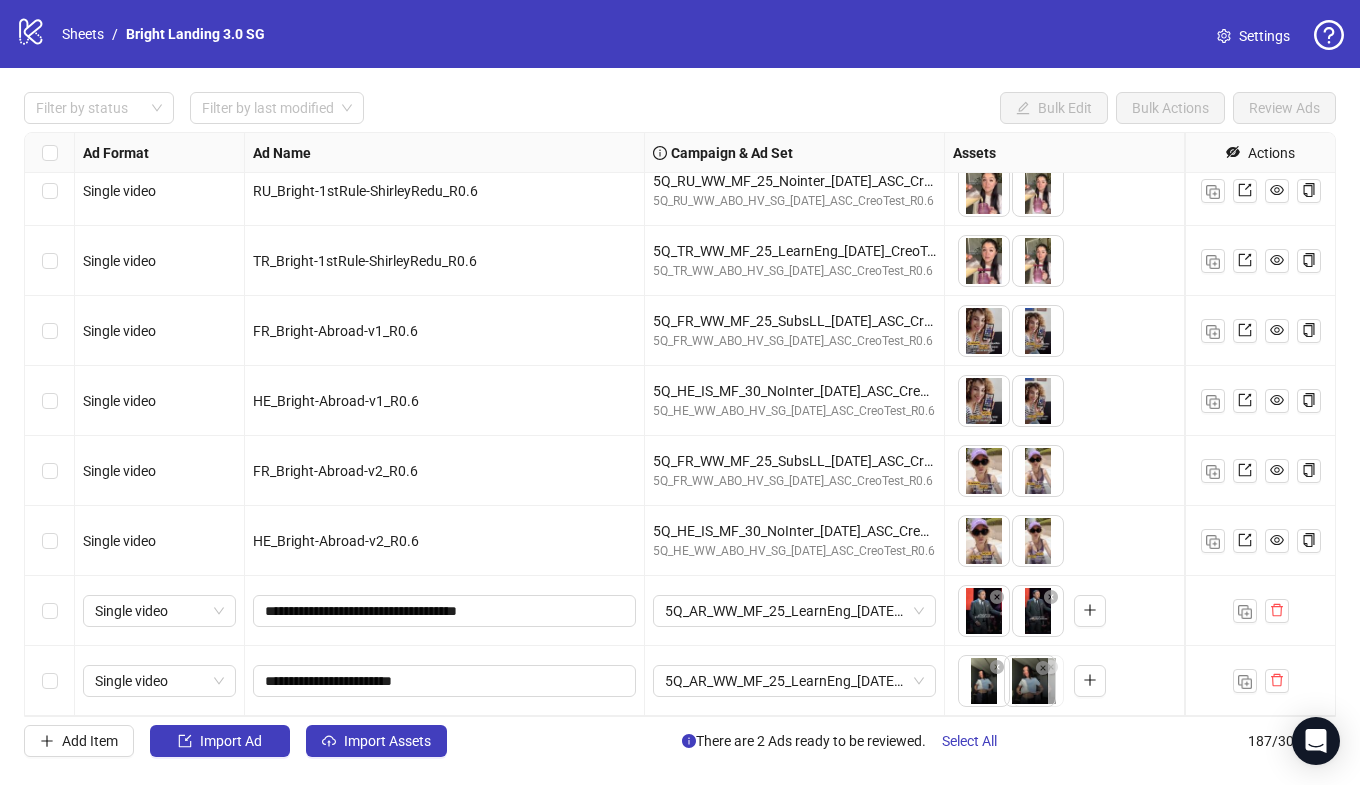 drag, startPoint x: 1042, startPoint y: 692, endPoint x: 982, endPoint y: 692, distance: 60 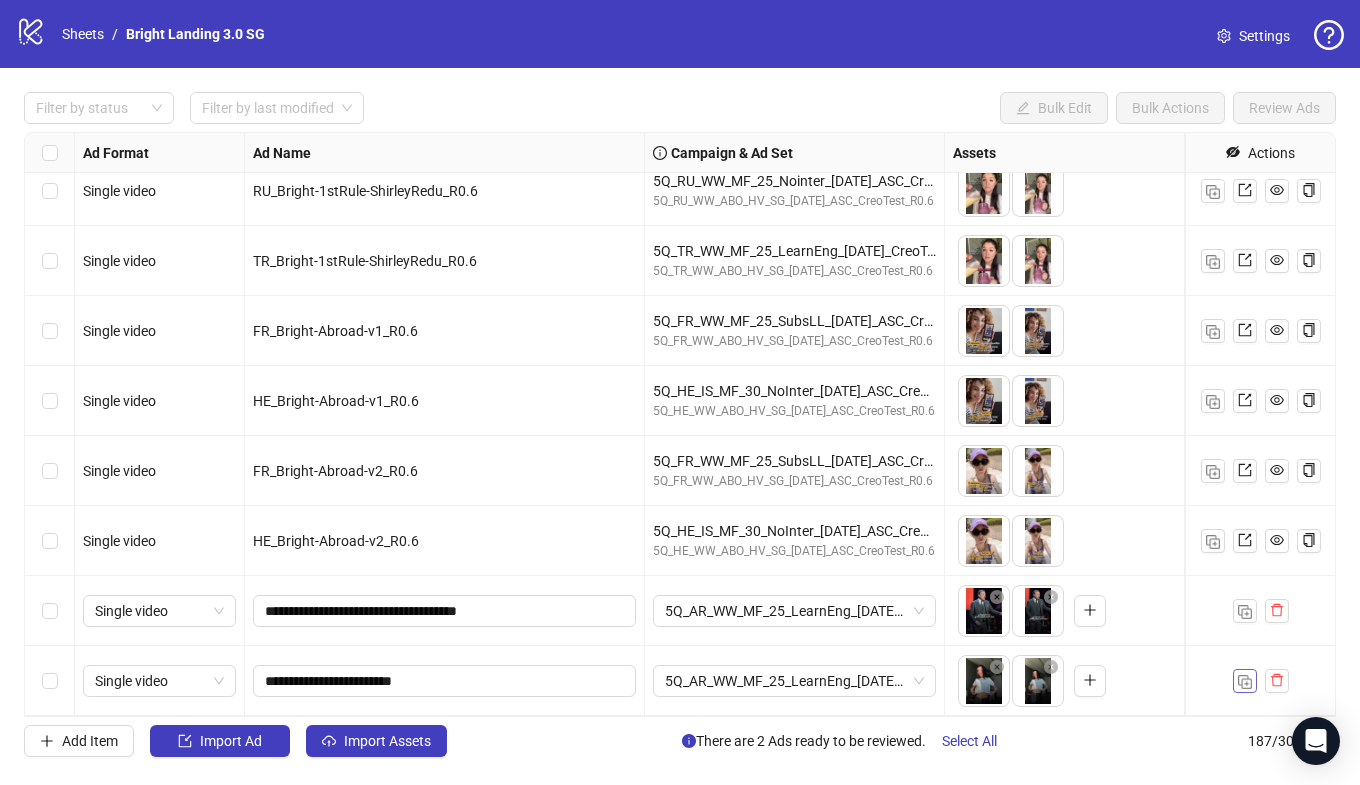 click at bounding box center (1245, 682) 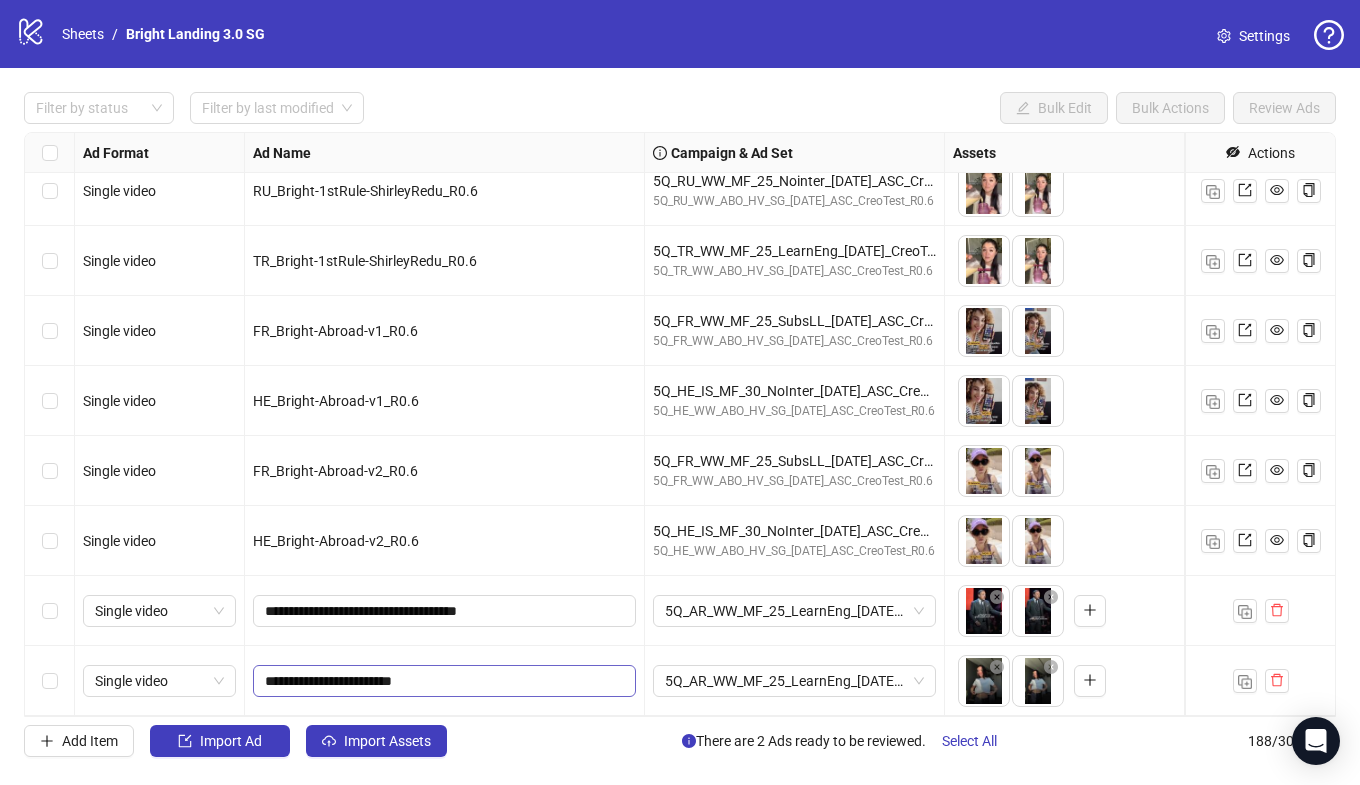 scroll, scrollTop: 12617, scrollLeft: 0, axis: vertical 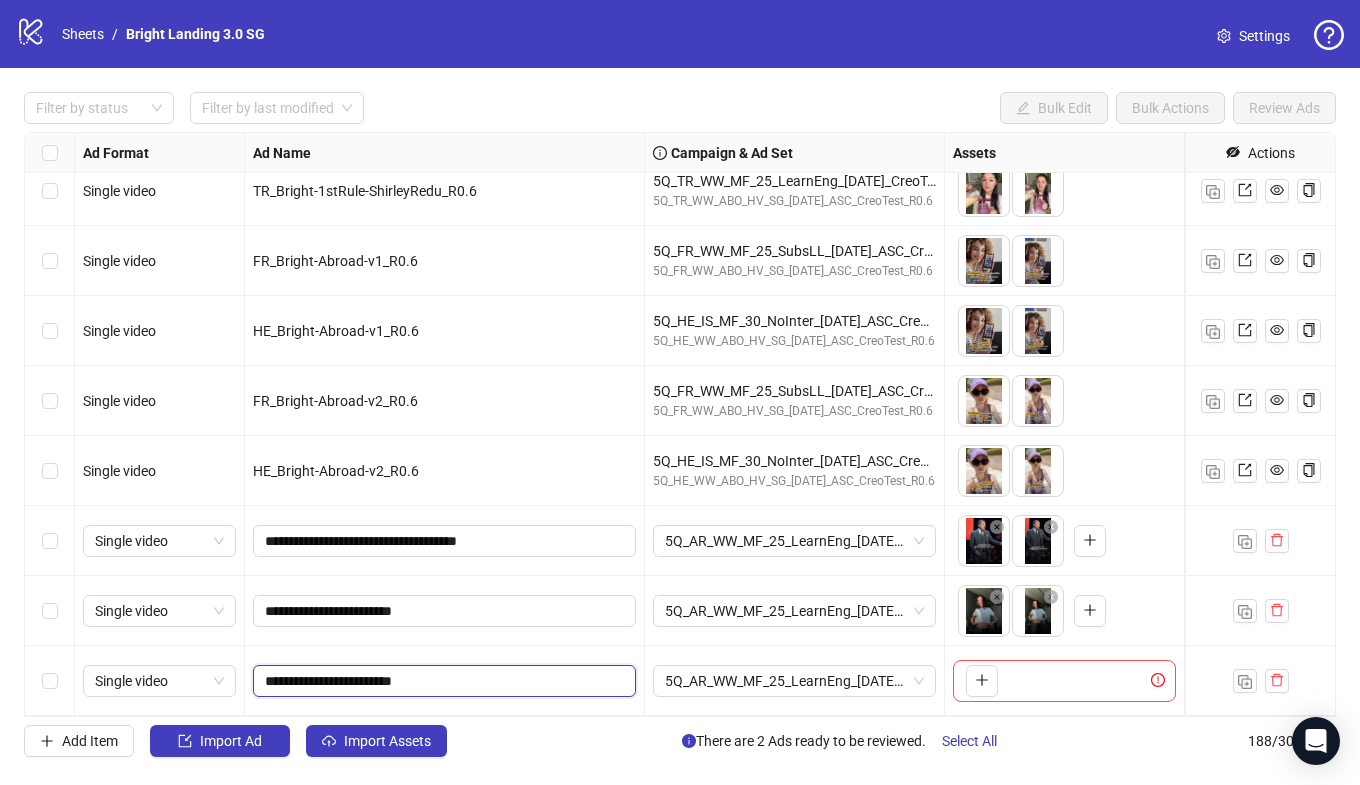 drag, startPoint x: 404, startPoint y: 681, endPoint x: 331, endPoint y: 680, distance: 73.00685 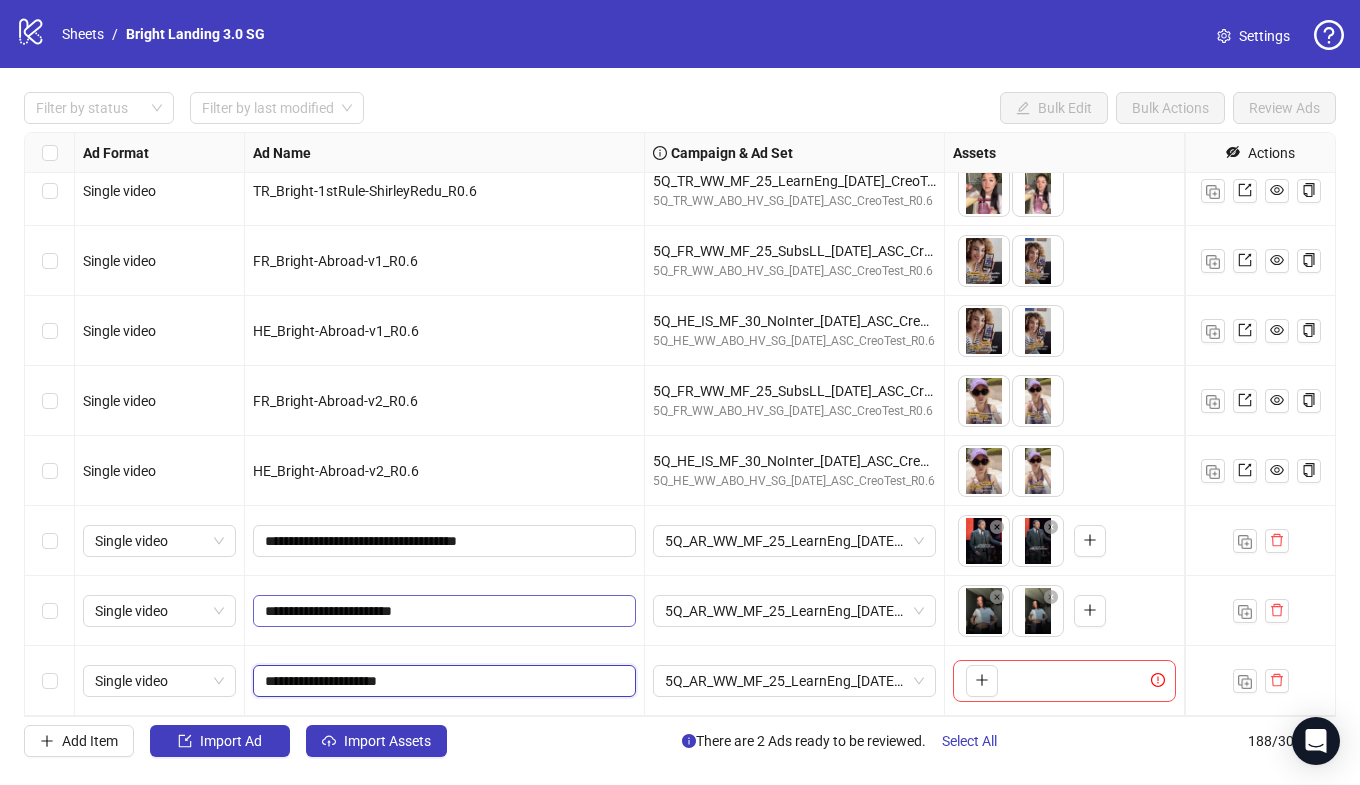 drag, startPoint x: 378, startPoint y: 682, endPoint x: 354, endPoint y: 610, distance: 75.89466 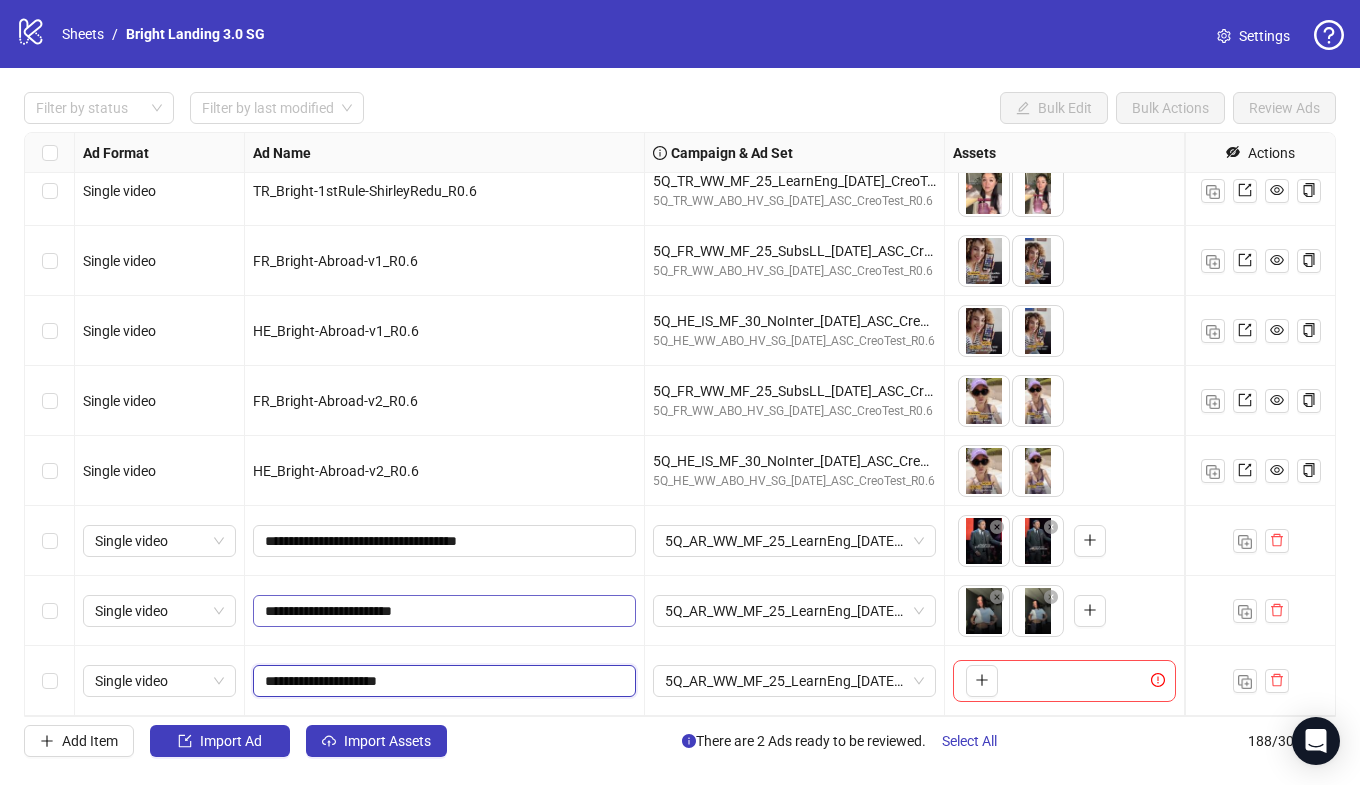 click on "Single video ZH_Bright-1stRule-ShirleyRedu_R0.7 5Q_ZH_TW_MF_21_LearnEng_[DATE]_CreoTest_R0.7 5Q_ZH_WW_ABO_HV_SG_[DATE]_ASC_CreoTest_R0.6
To pick up a draggable item, press the space bar.
While dragging, use the arrow keys to move the item.
Press space again to drop the item in its new position, or press escape to cancel.
5 texts 5 texts Single video RU_Bright-1stRule-ShirleyRedu_R0.6 5Q_RU_WW_MF_25_Nointer_[DATE]_ASC_CreoTest_R0.6 5Q_RU_WW_ABO_HV_SG_[DATE]_ASC_CreoTest_R0.6
To pick up a draggable item, press the space bar.
While dragging, use the arrow keys to move the item.
Press space again to drop the item in its new position, or press escape to cancel.
1 texts 4 texts Single video TR_Bright-1stRule-ShirleyRedu_R0.6 5Q_TR_WW_MF_25_LearnEng_[DATE]_CreoTest_R0.6 5Q_TR_WW_ABO_HV_SG_[DATE]_ASC_CreoTest_R0.6 3 texts 3 texts Single video FR_Bright-Abroad-v1_R0.6 5Q_FR_WW_MF_25_SubsLL_[DATE]_ASC_CreoTest_R0.6 5Q_FR_WW_ABO_HV_SG_[DATE]_ASC_CreoTest_R0.6 5 texts + 2 +" at bounding box center (1662, -12484) 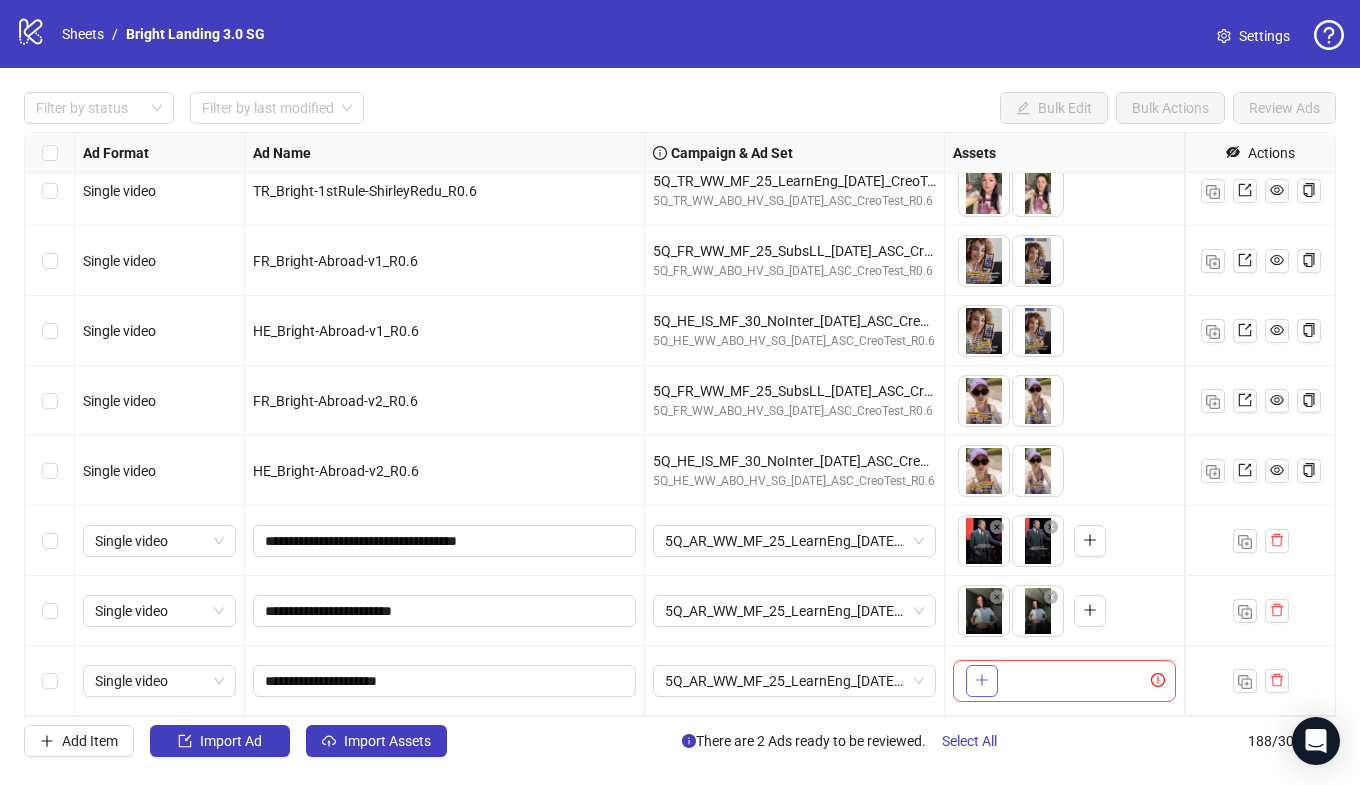 click at bounding box center [982, 681] 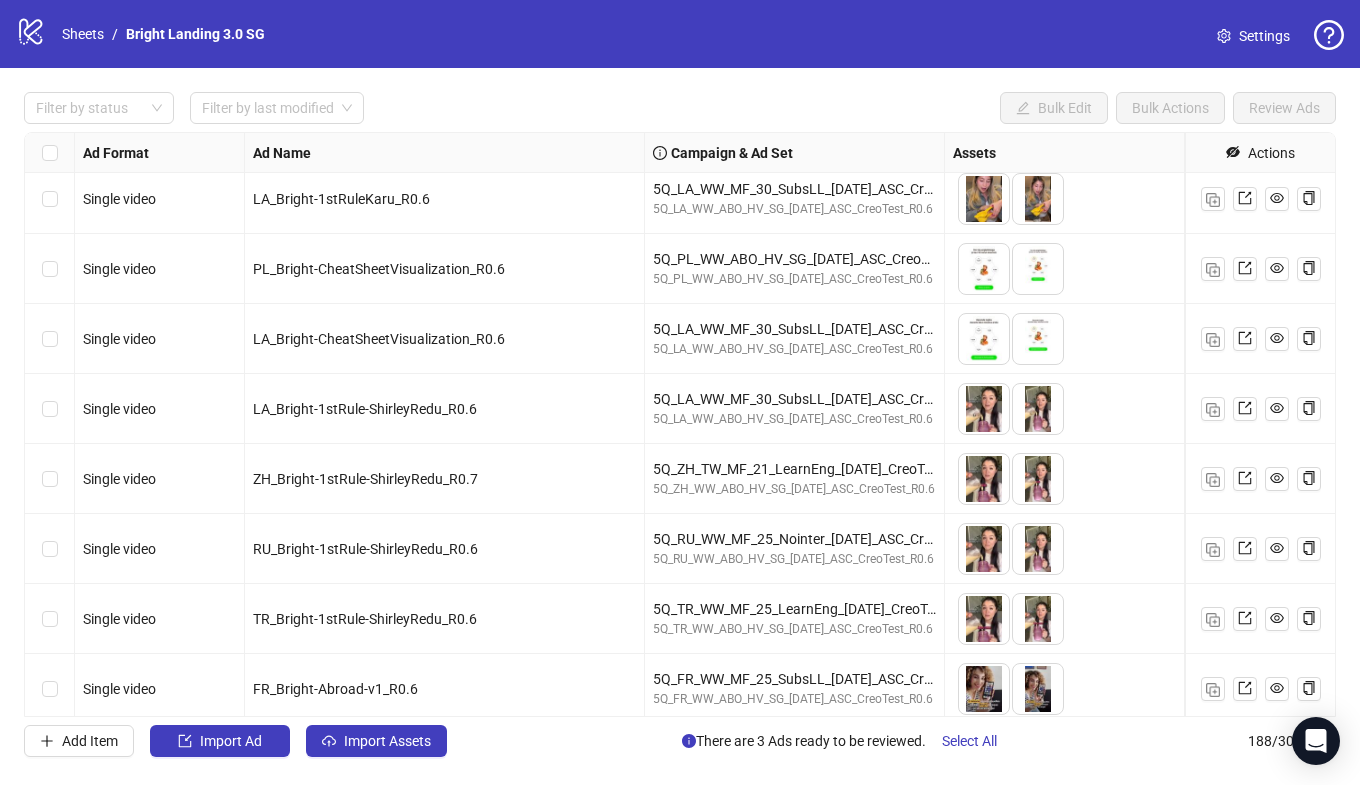 scroll, scrollTop: 12617, scrollLeft: 0, axis: vertical 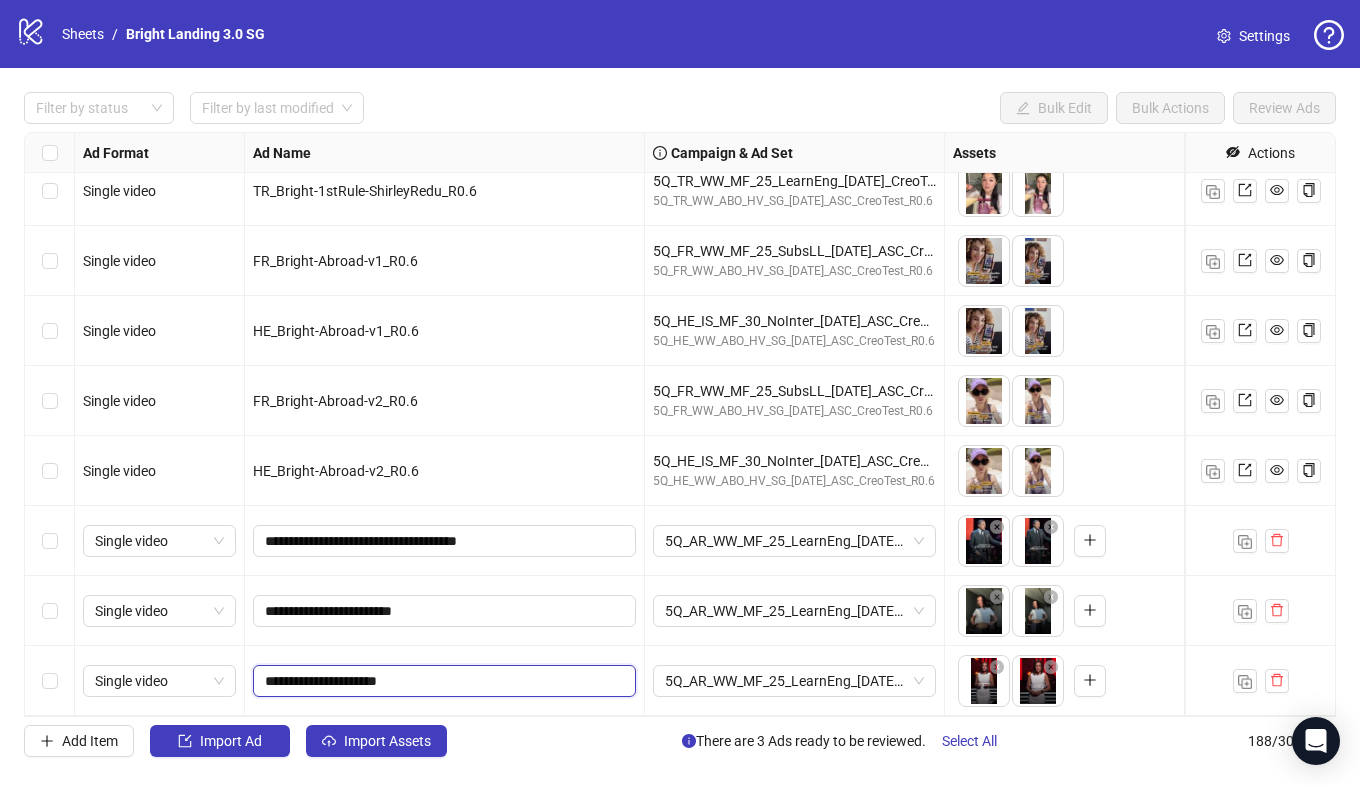 drag, startPoint x: 380, startPoint y: 683, endPoint x: 329, endPoint y: 684, distance: 51.009804 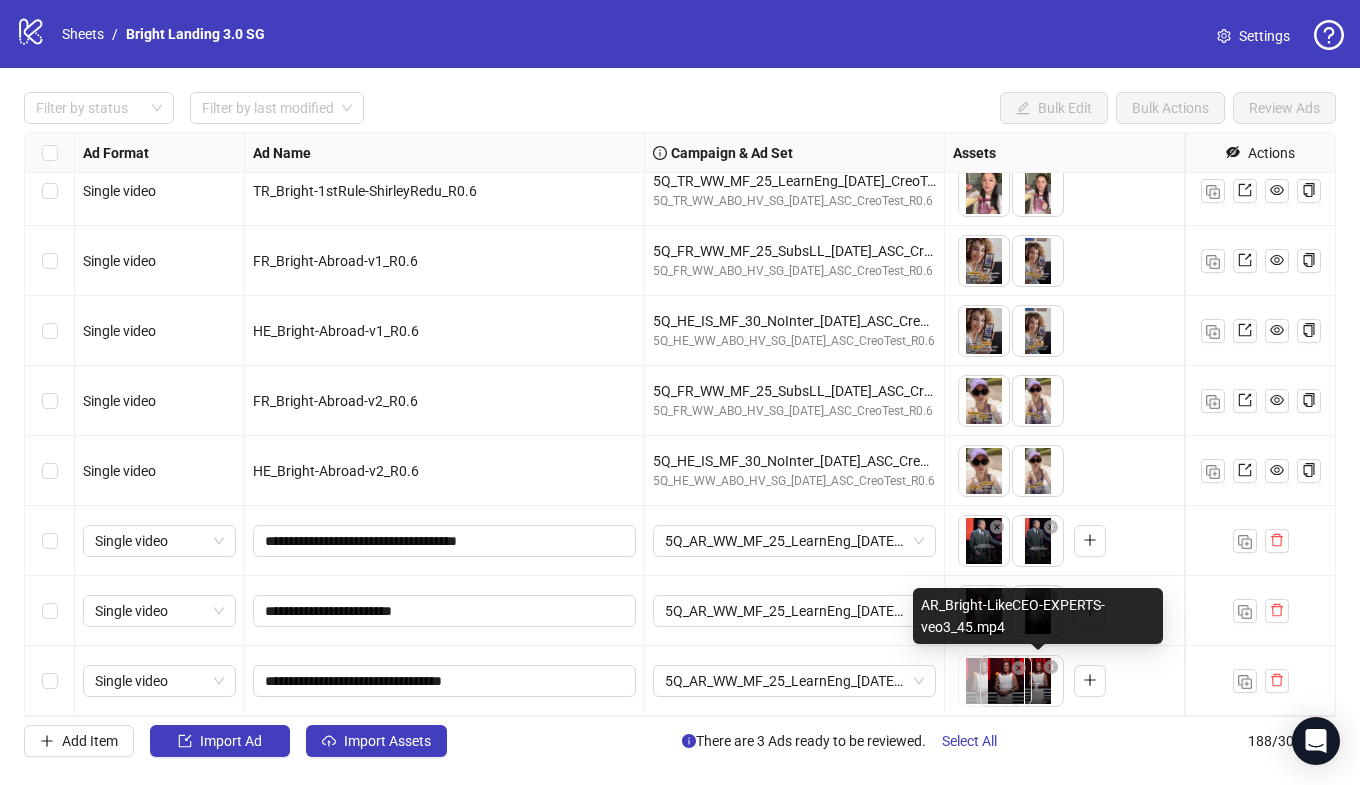 drag, startPoint x: 1050, startPoint y: 698, endPoint x: 972, endPoint y: 698, distance: 78 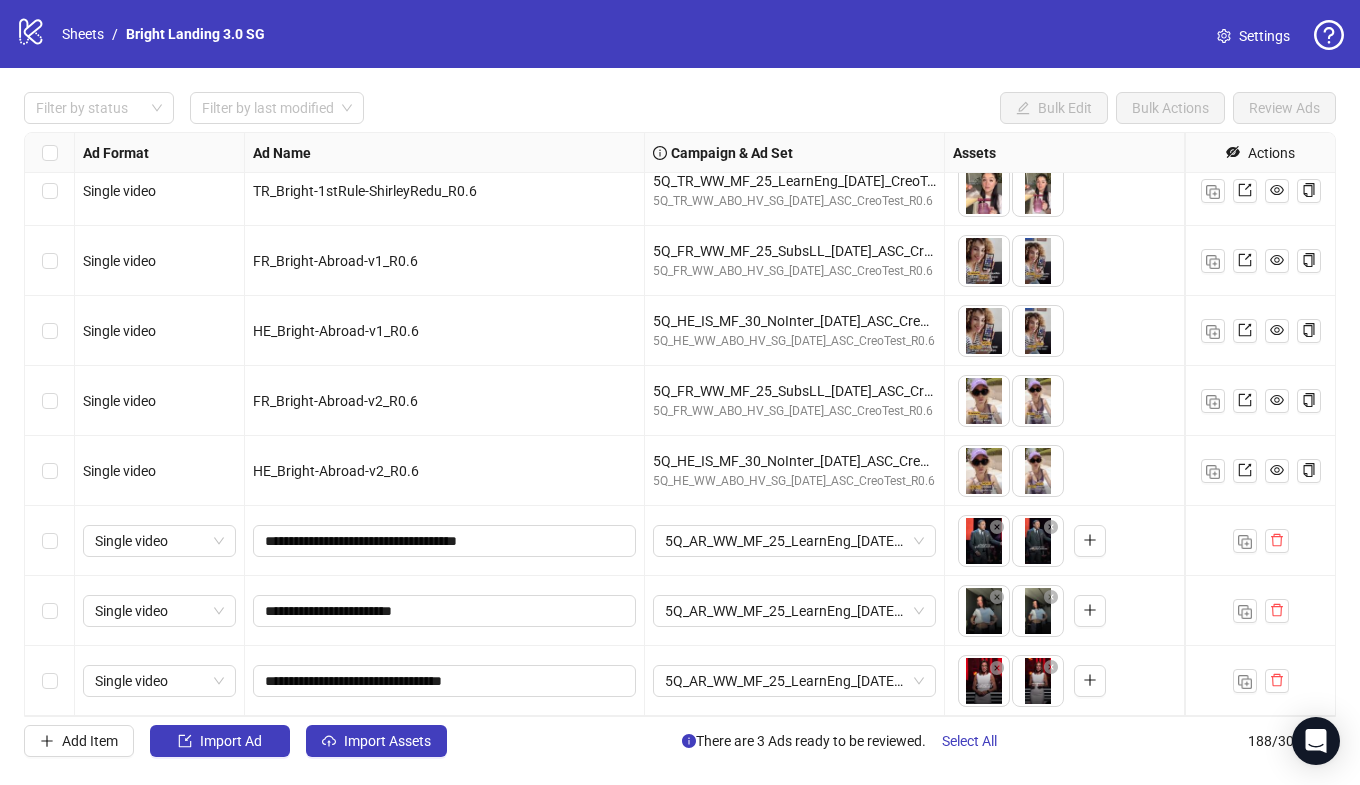 drag, startPoint x: 1035, startPoint y: 694, endPoint x: 983, endPoint y: 694, distance: 52 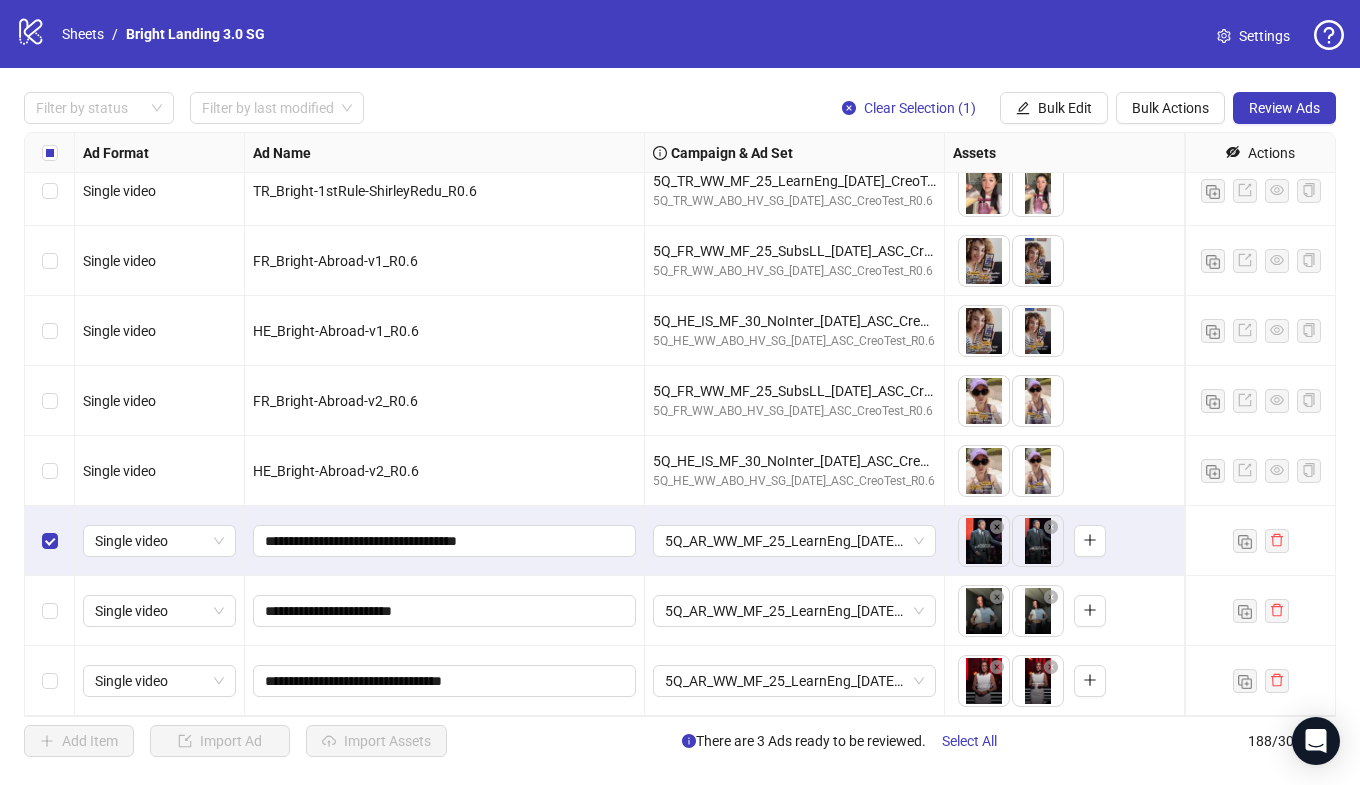 click at bounding box center [50, 611] 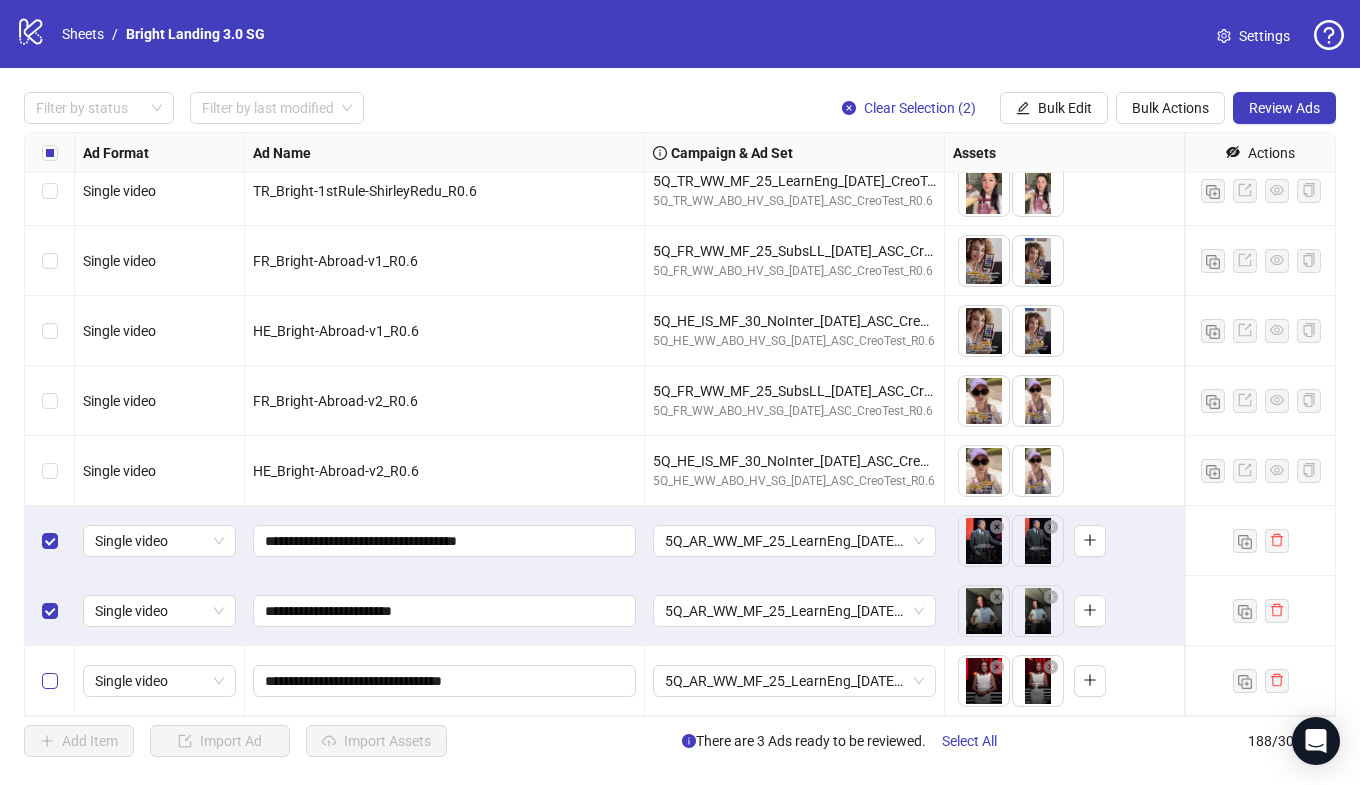 click at bounding box center [50, 681] 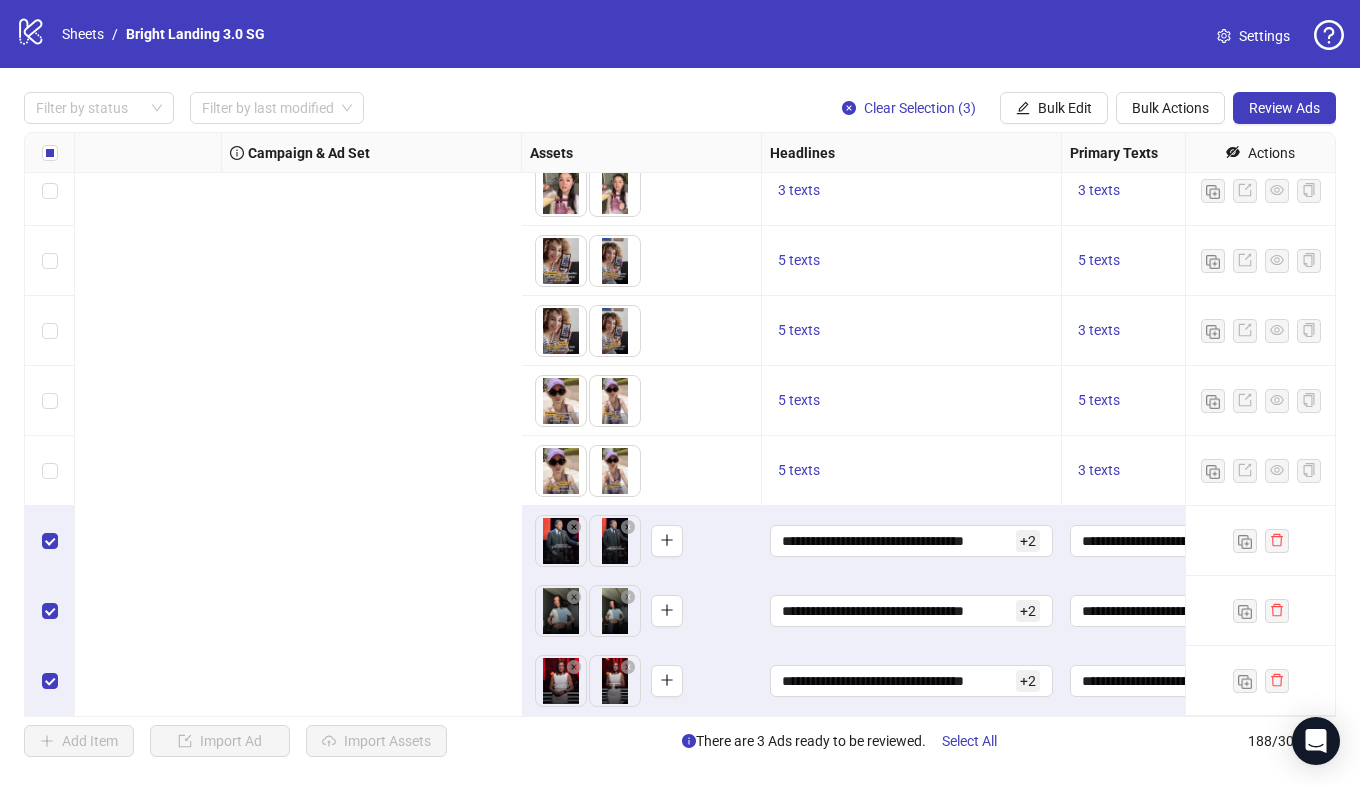 scroll, scrollTop: 12617, scrollLeft: 1335, axis: both 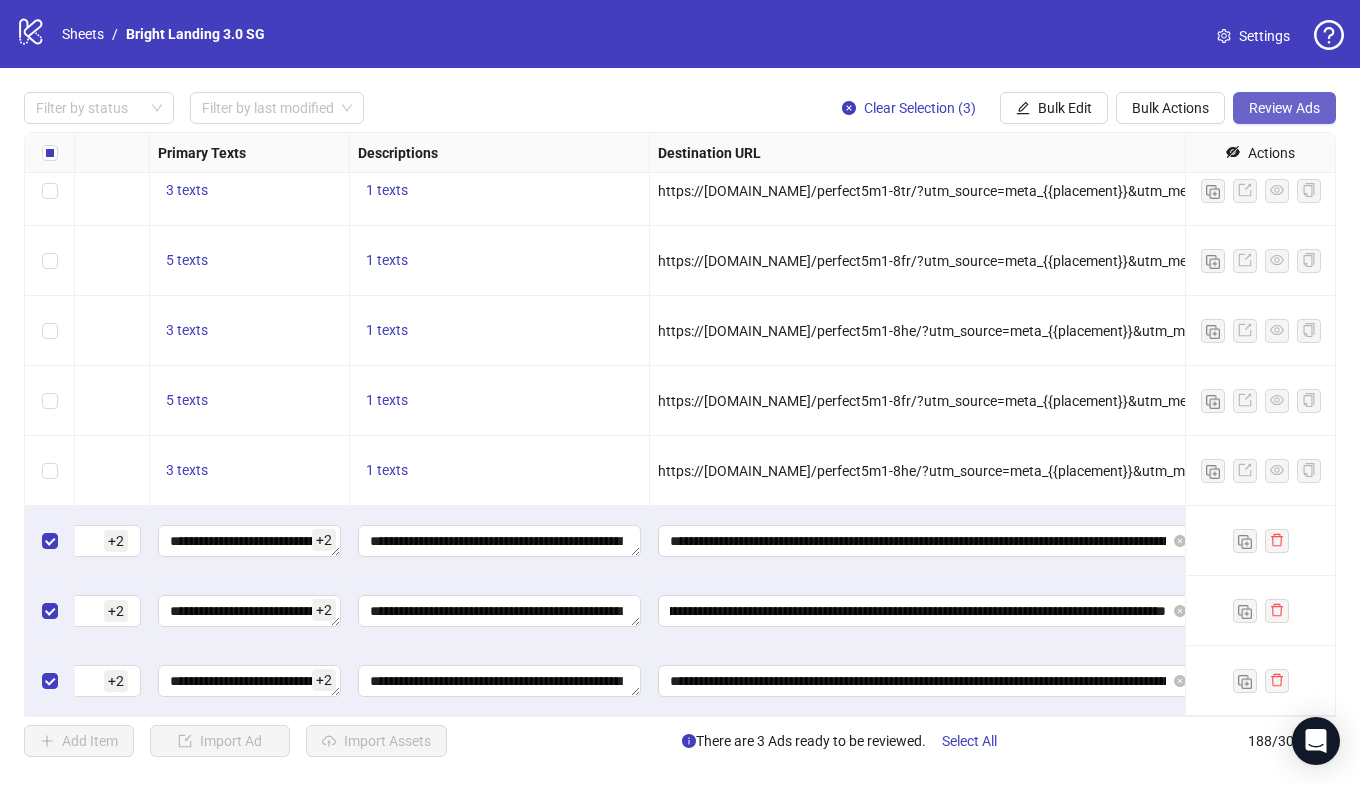 click on "Review Ads" at bounding box center [1284, 108] 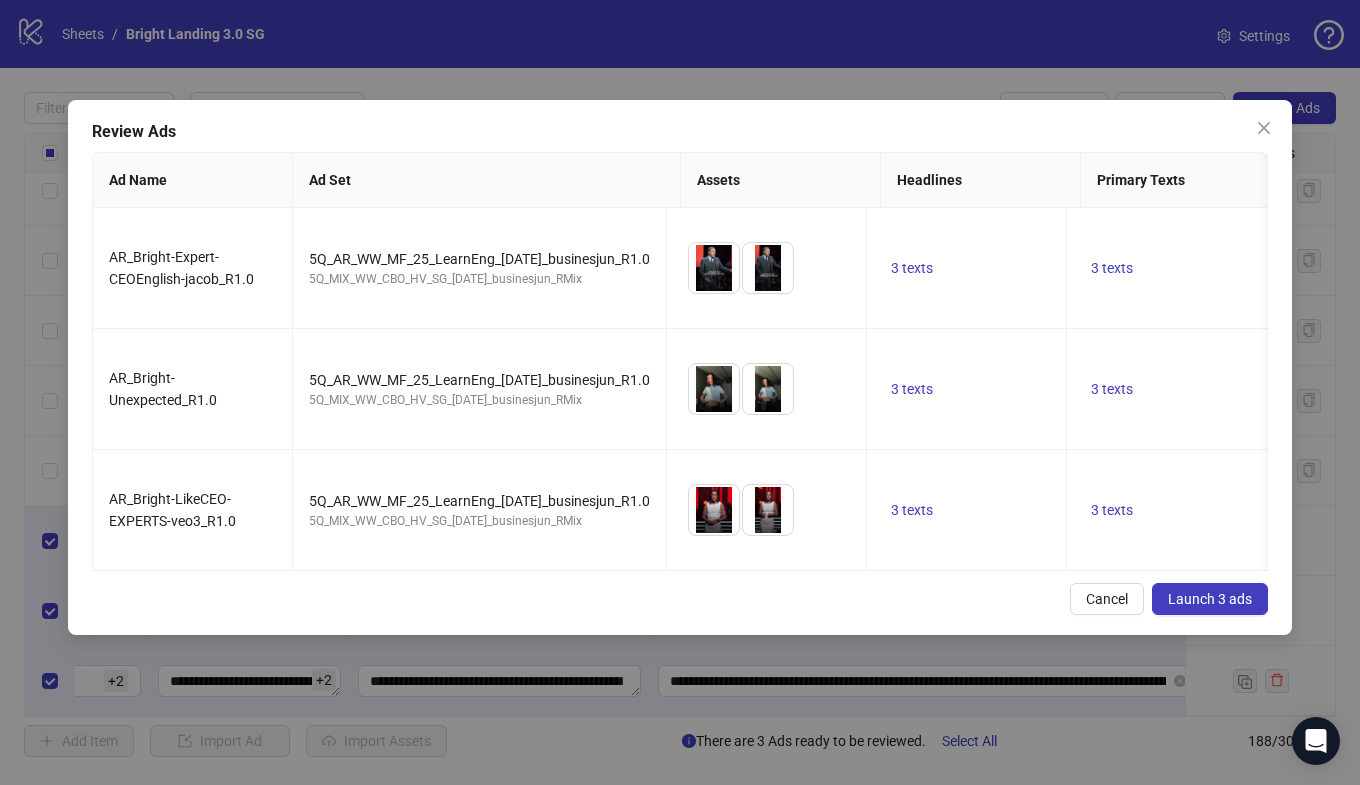 click on "Launch 3 ads" at bounding box center [1210, 599] 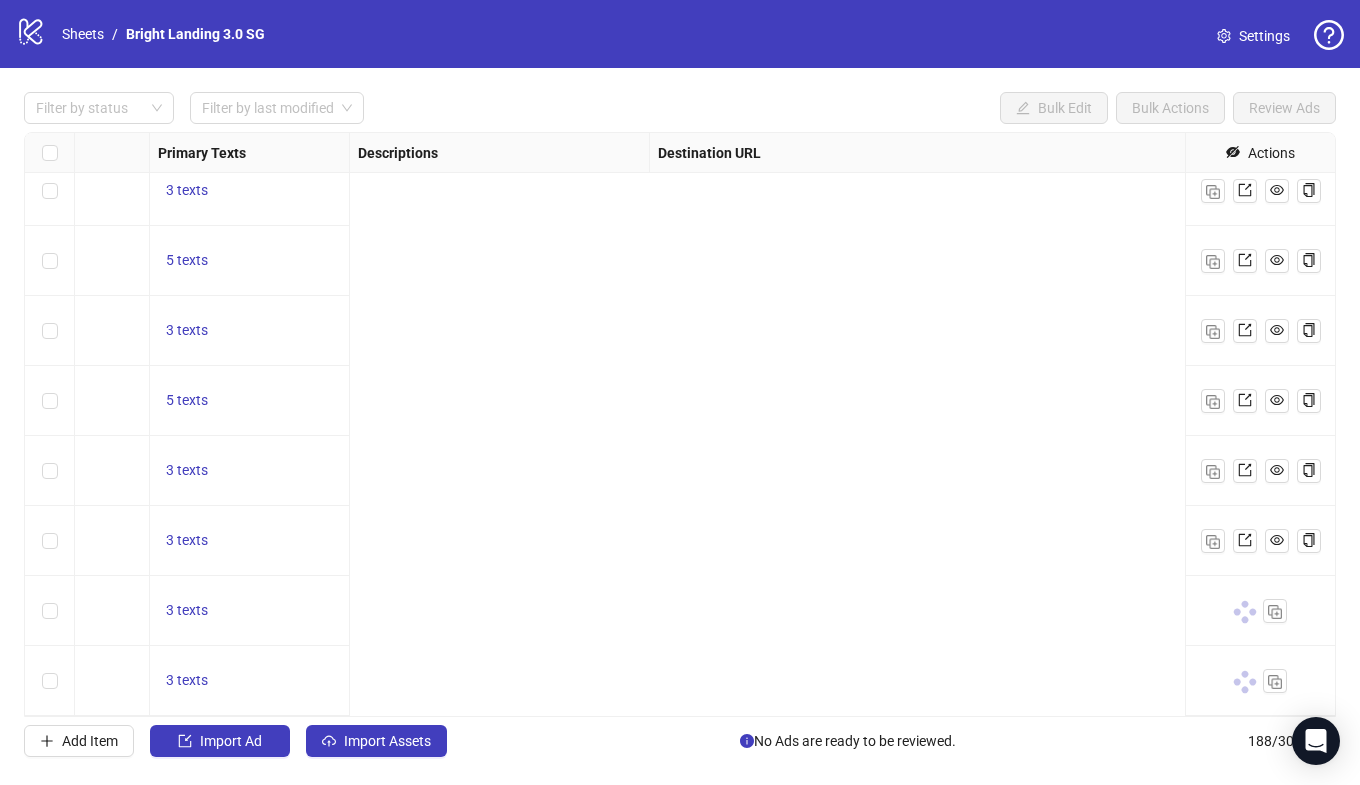 scroll, scrollTop: 12617, scrollLeft: 0, axis: vertical 